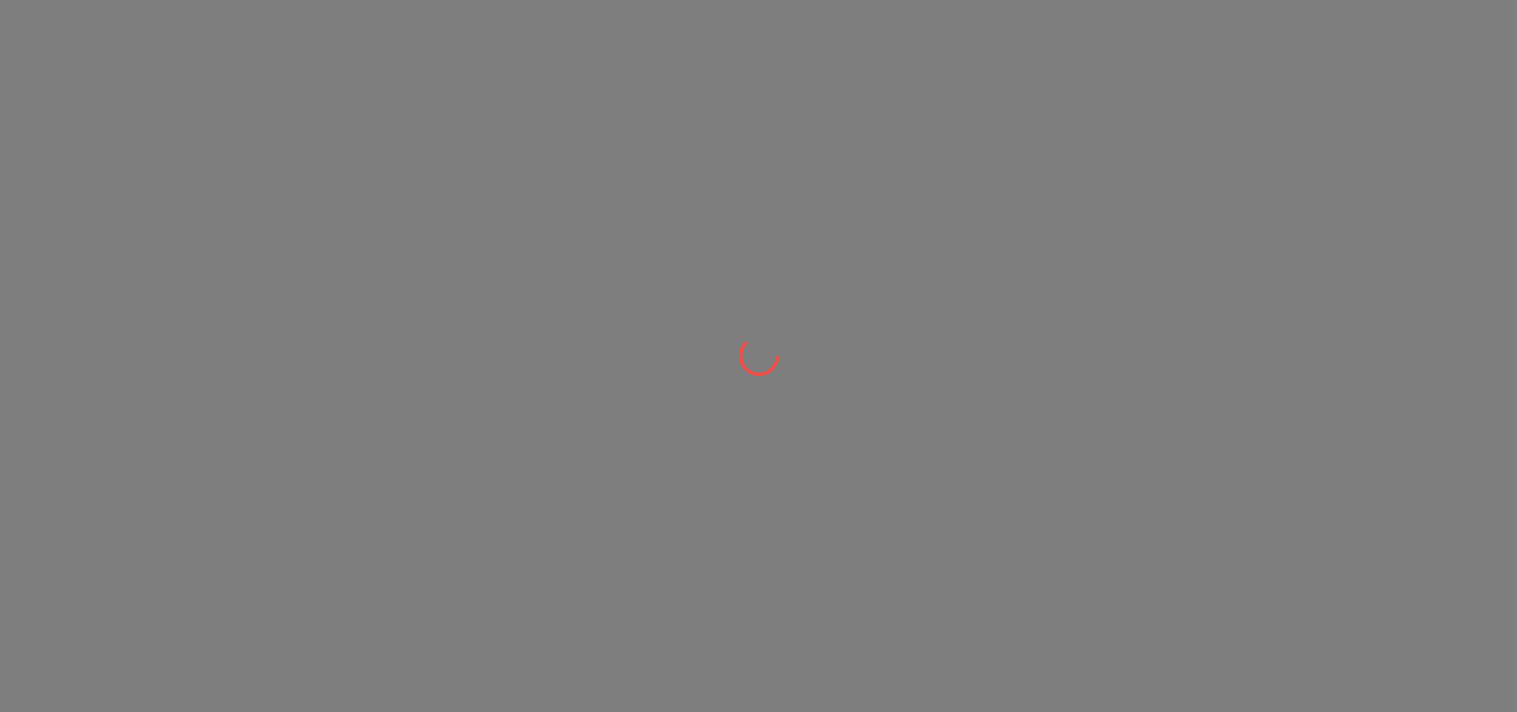 scroll, scrollTop: 0, scrollLeft: 0, axis: both 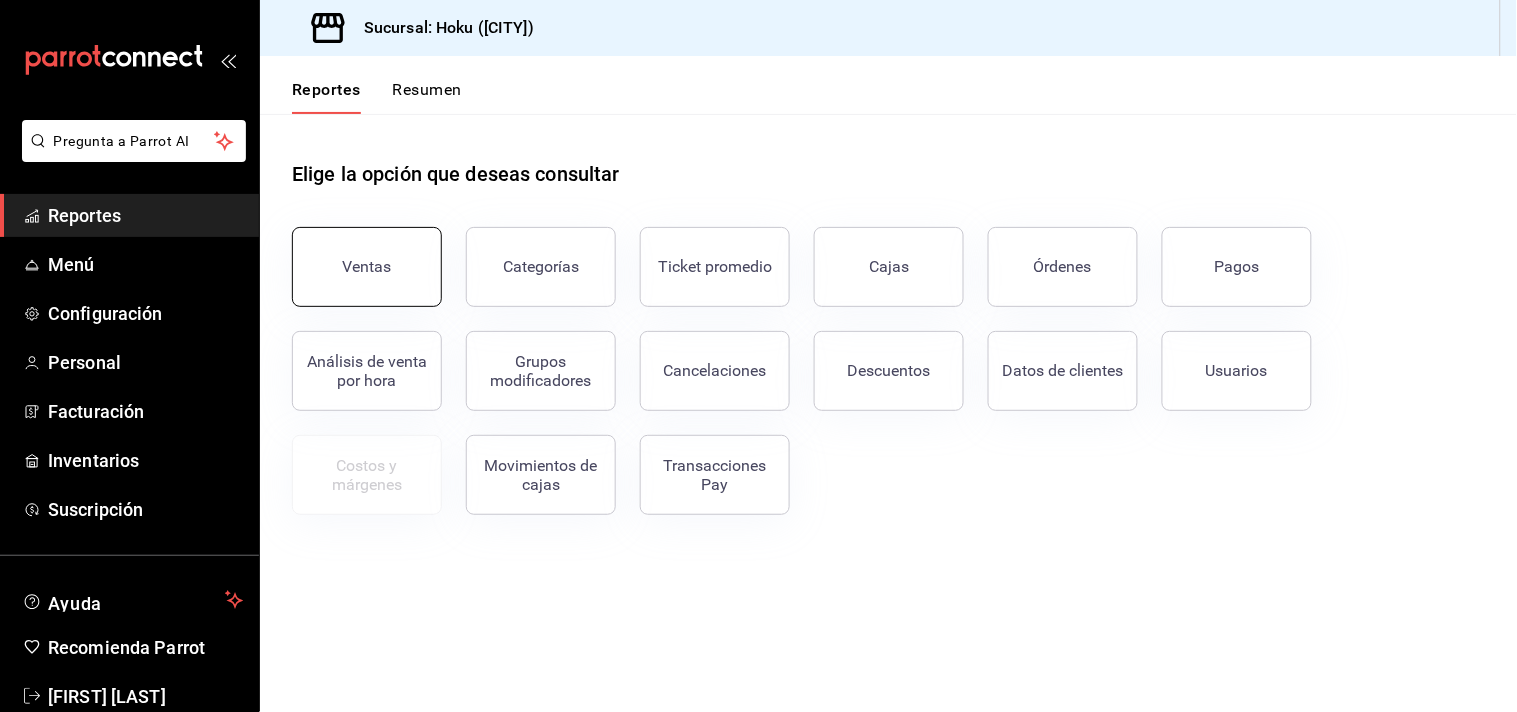 click on "Ventas" at bounding box center (367, 267) 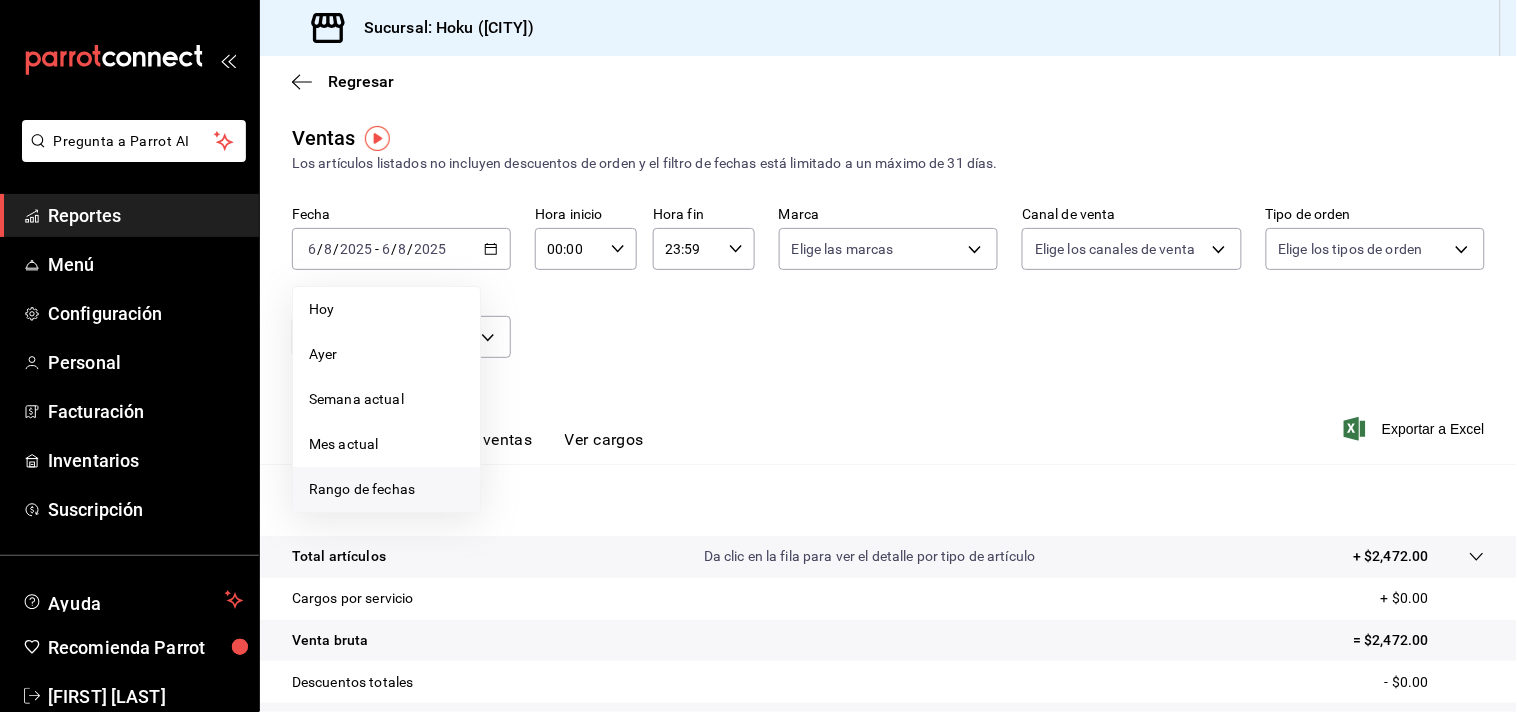 click on "Rango de fechas" at bounding box center (386, 489) 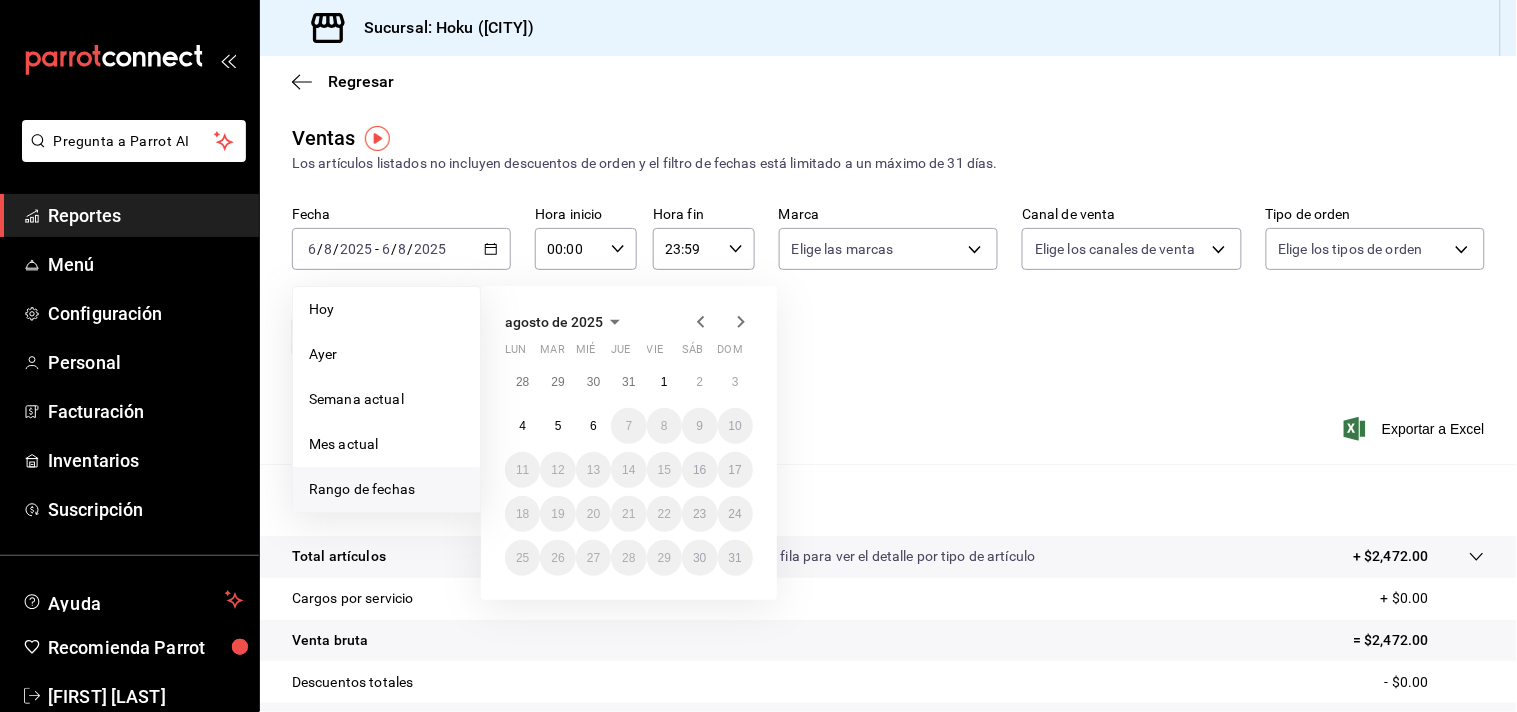 click 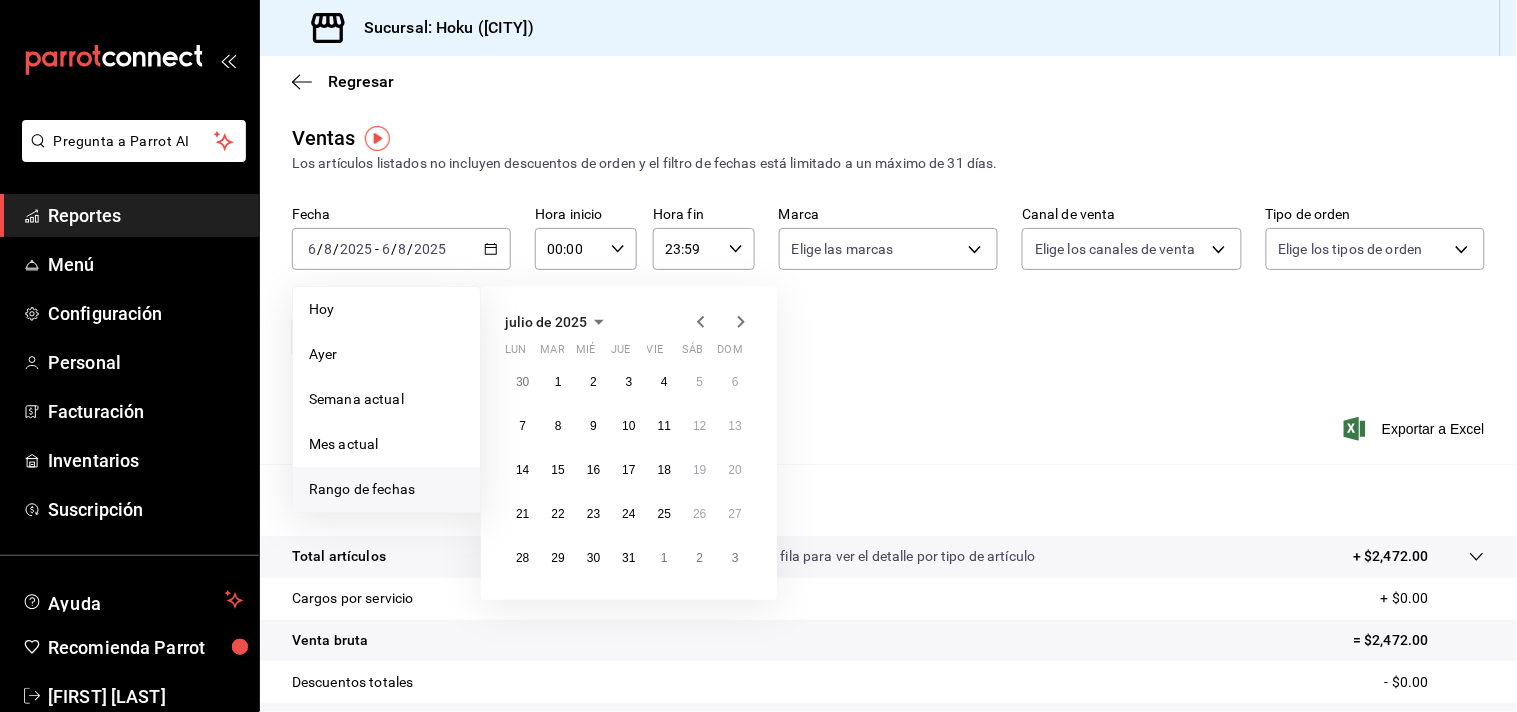 click 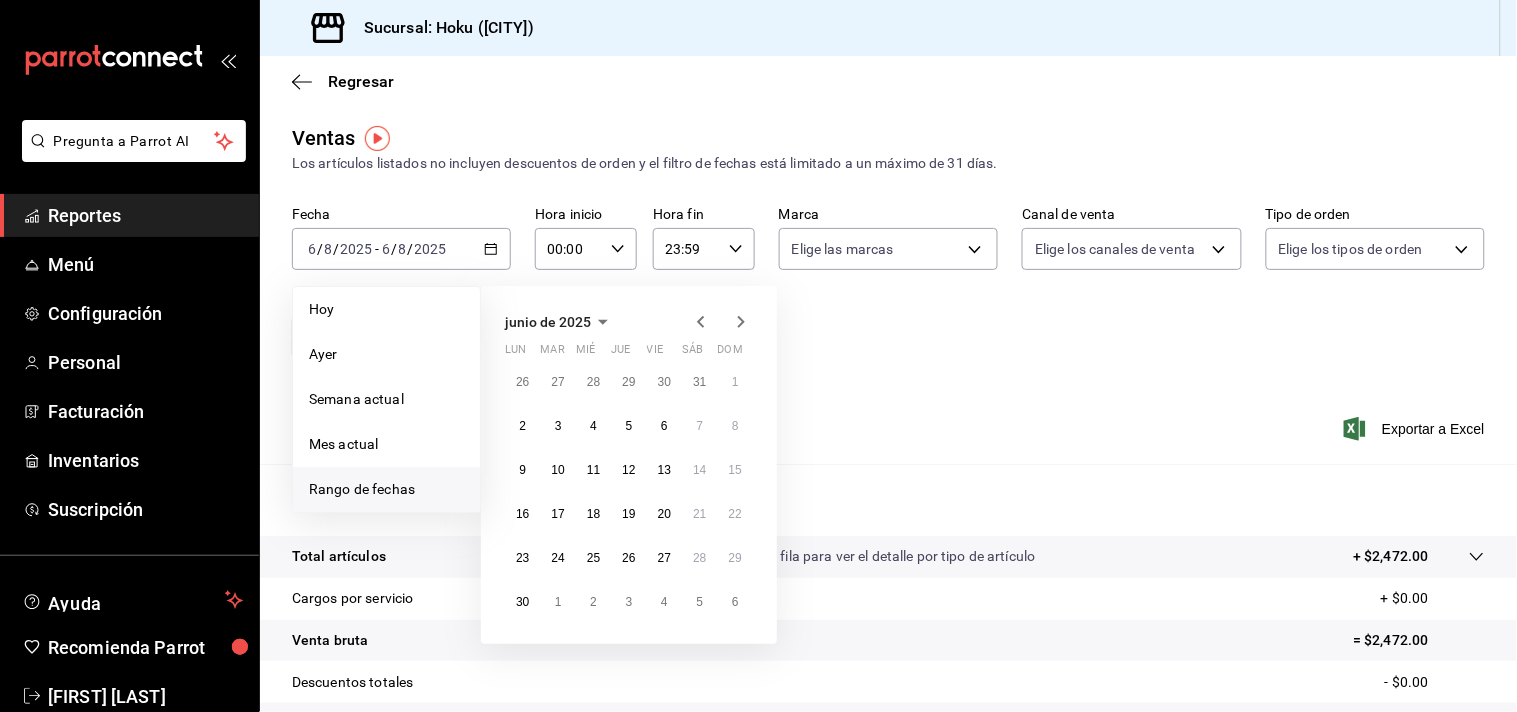 click 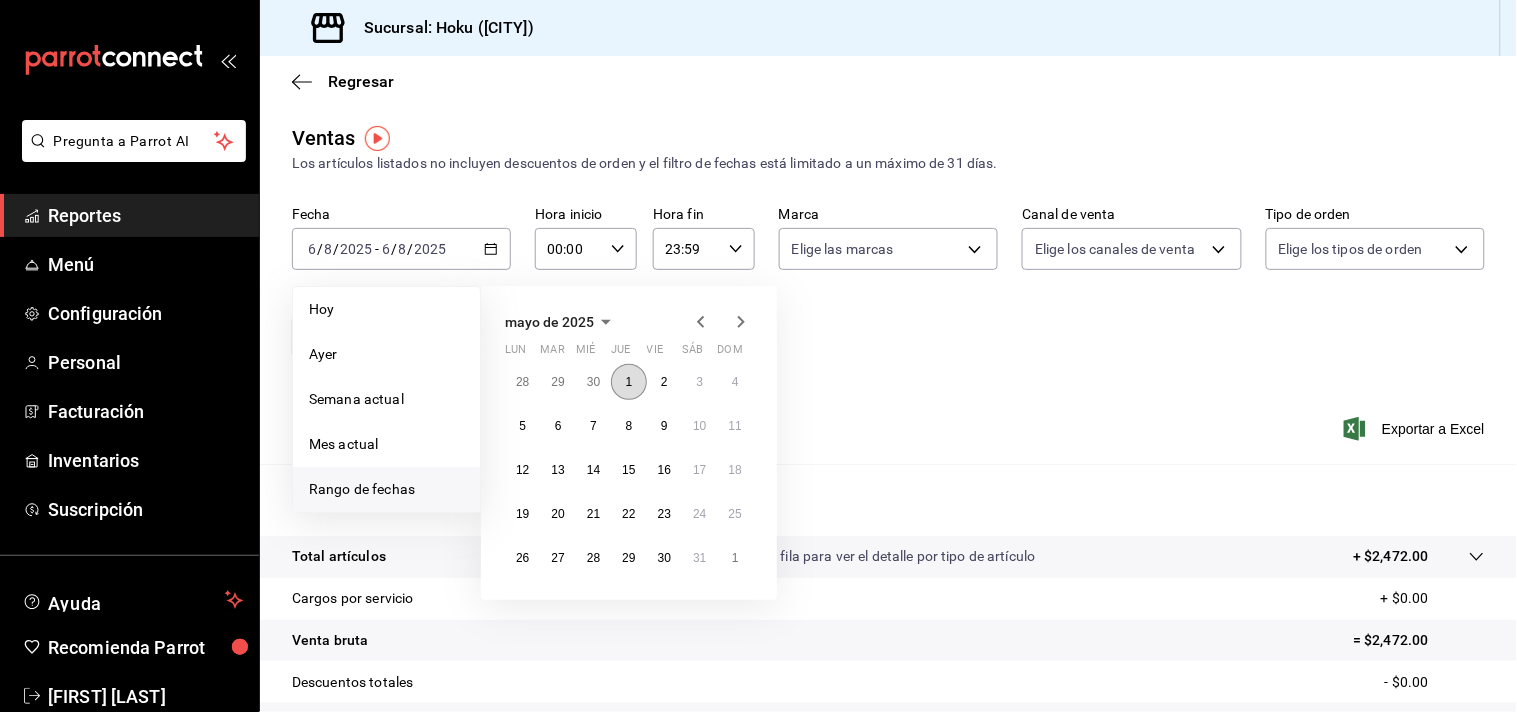 click on "1" at bounding box center [629, 382] 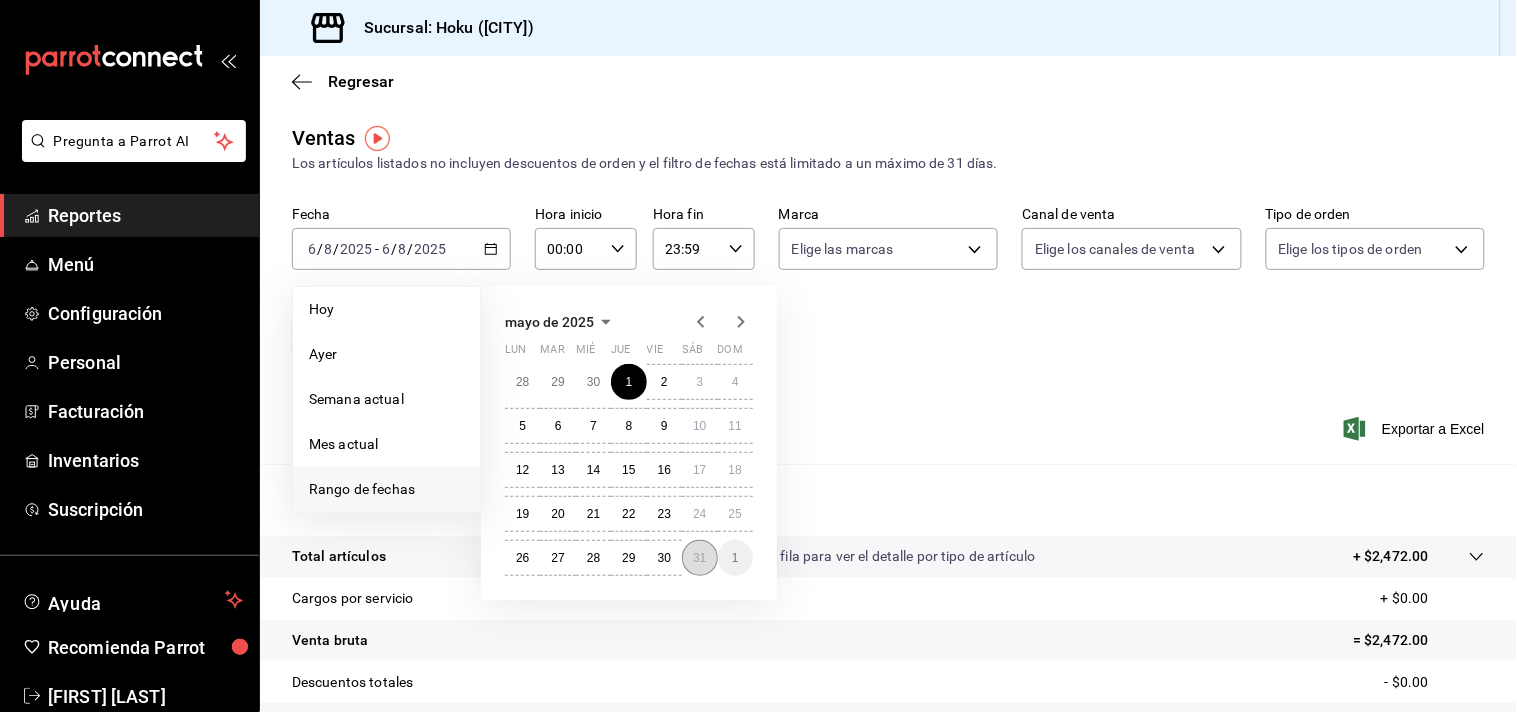click on "31" at bounding box center [699, 558] 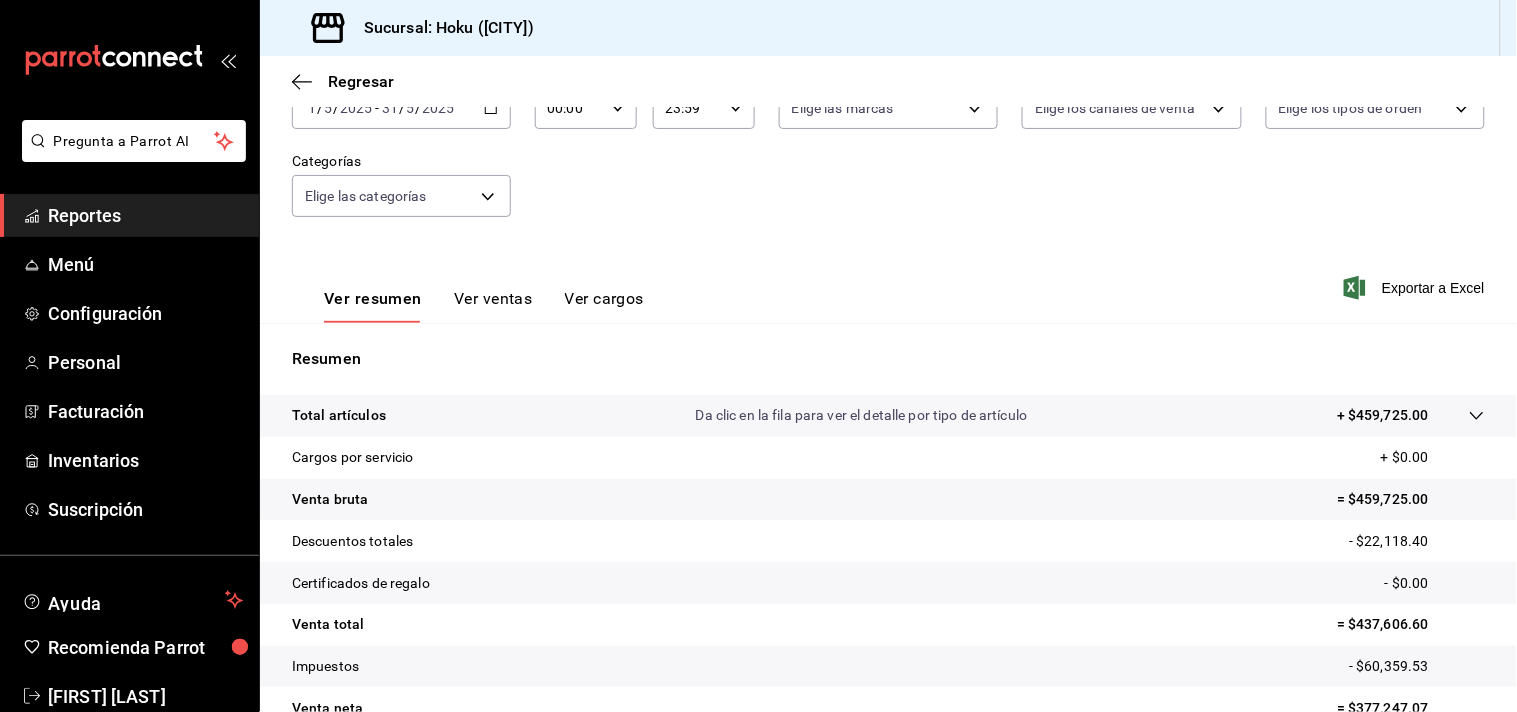 scroll, scrollTop: 24, scrollLeft: 0, axis: vertical 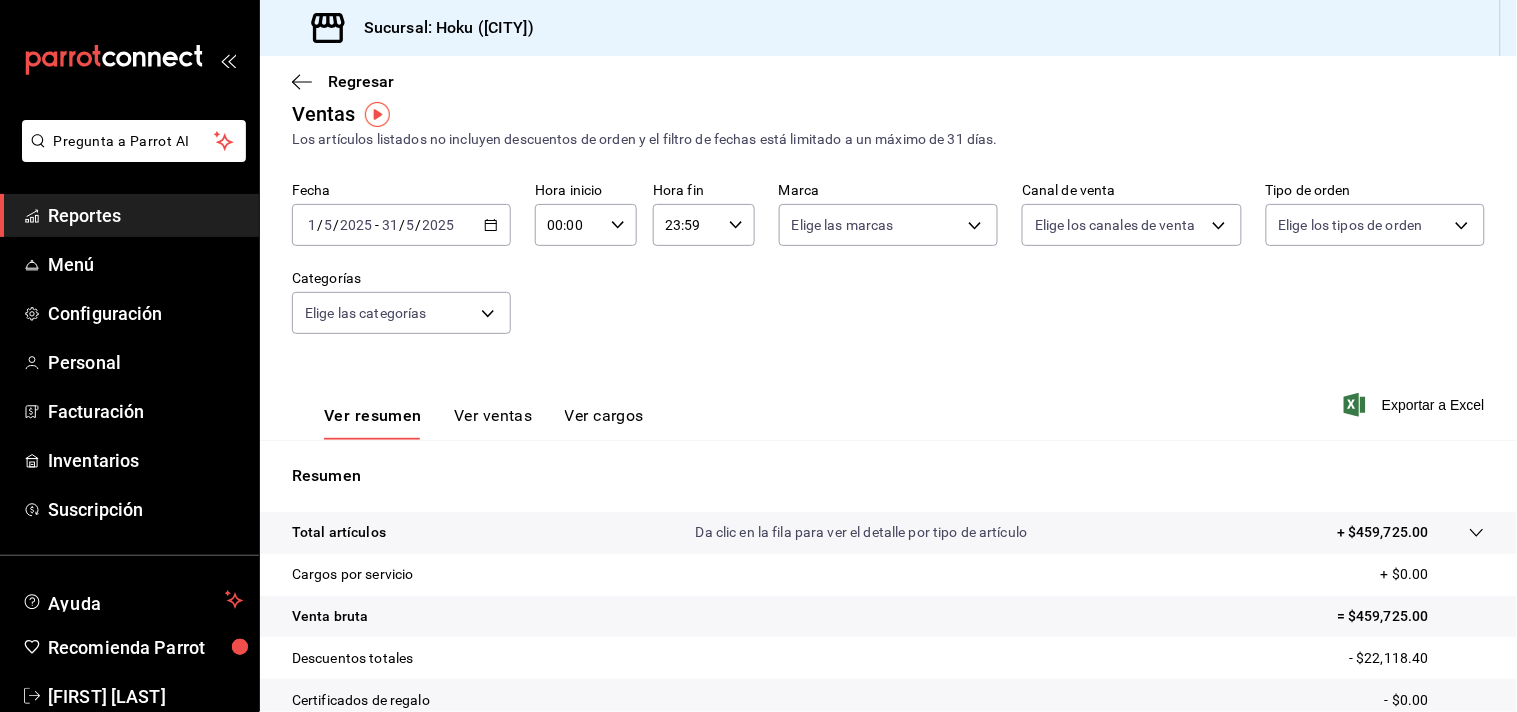 click 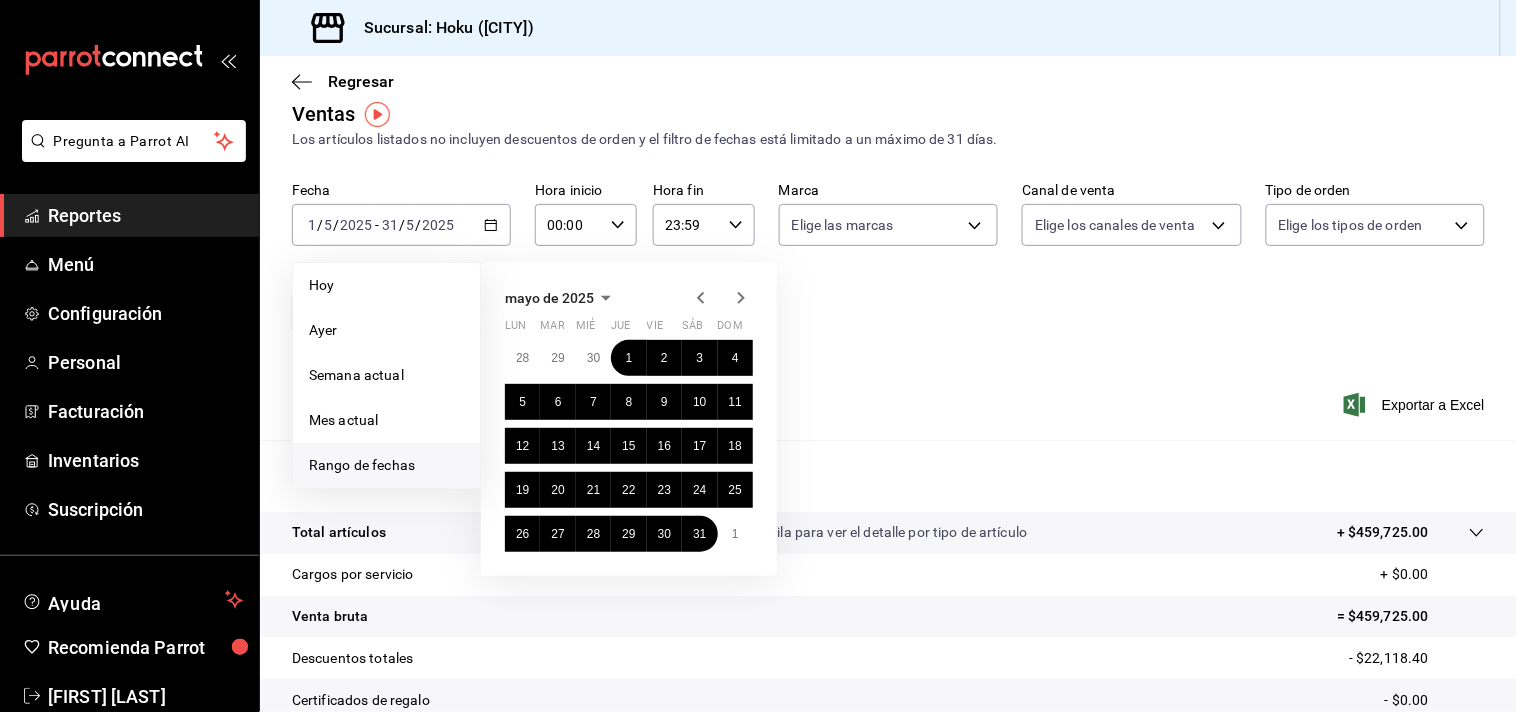 click 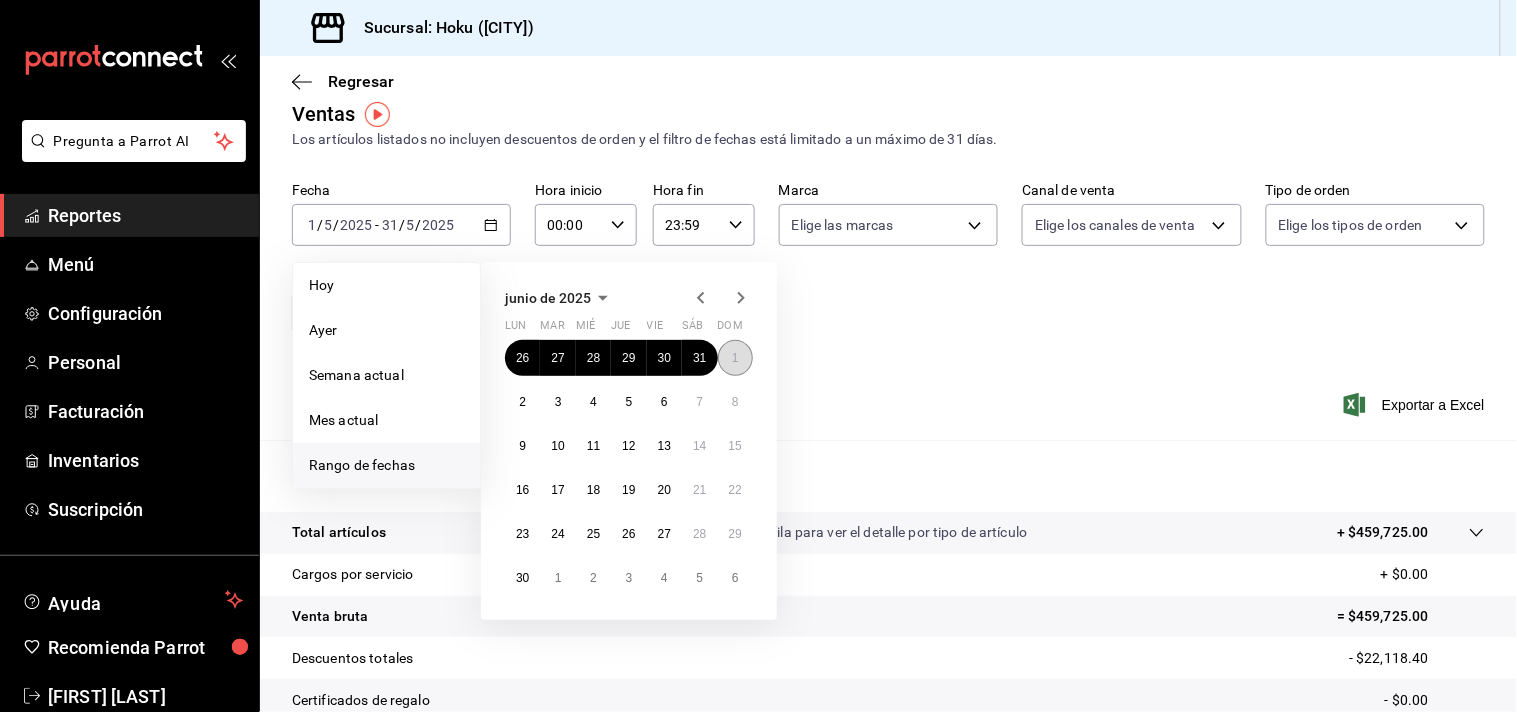 click on "1" at bounding box center [735, 358] 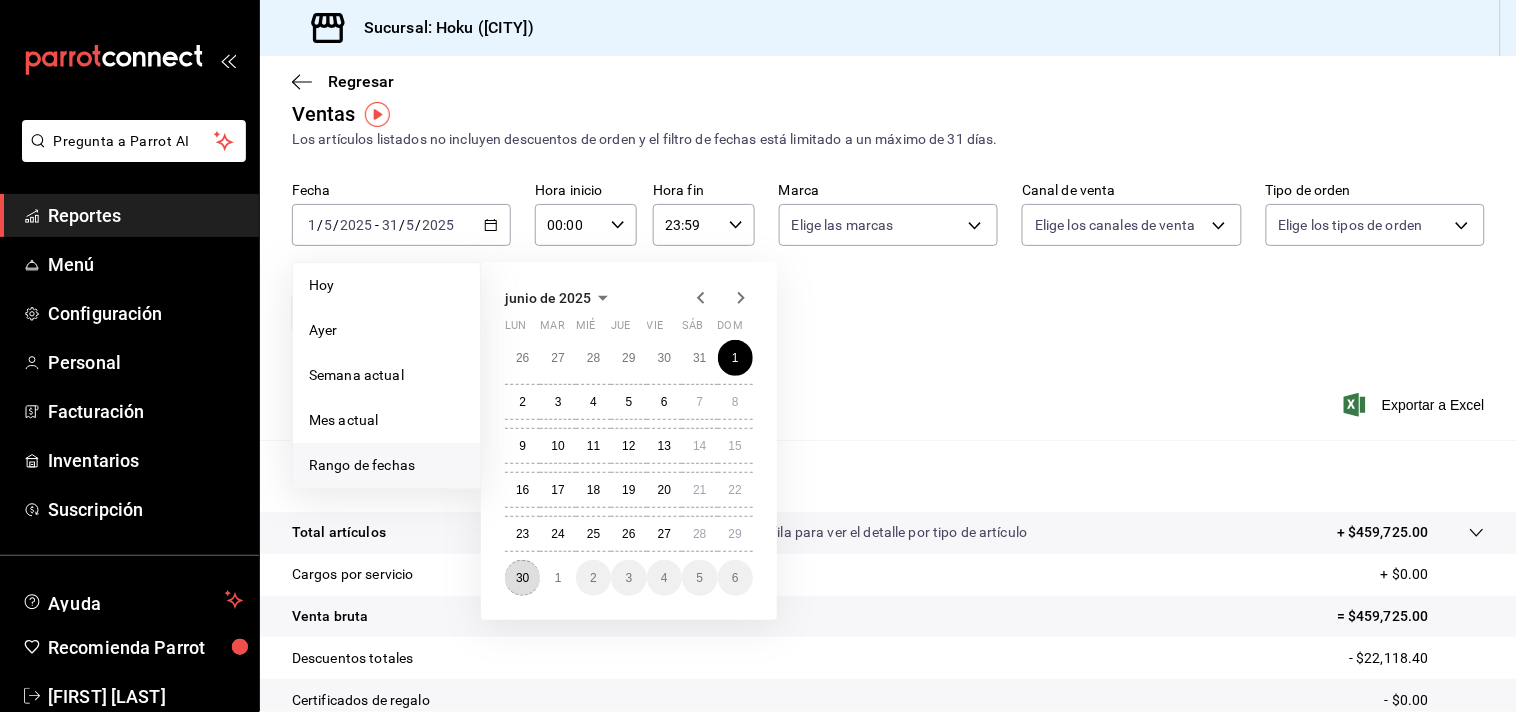 click on "30" at bounding box center (522, 578) 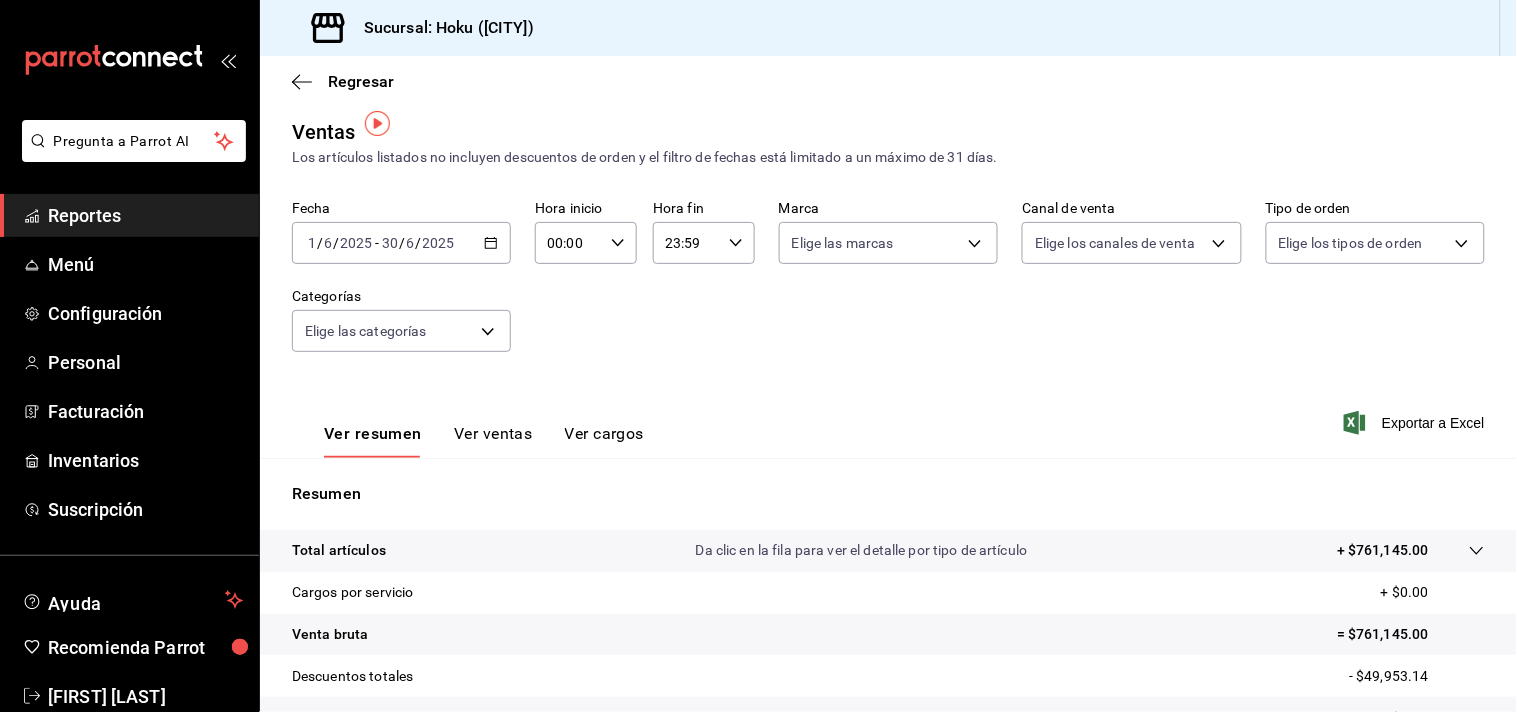 scroll, scrollTop: 0, scrollLeft: 0, axis: both 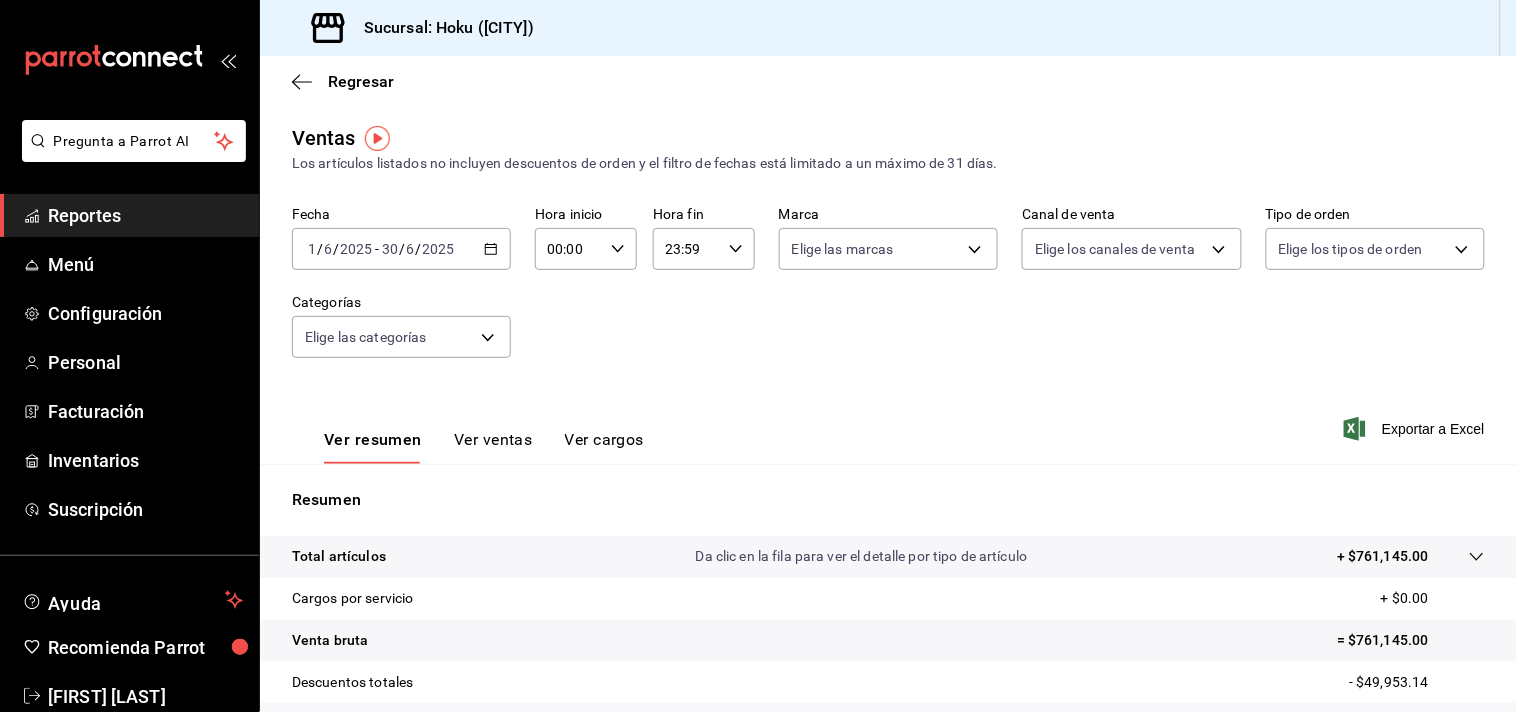 click 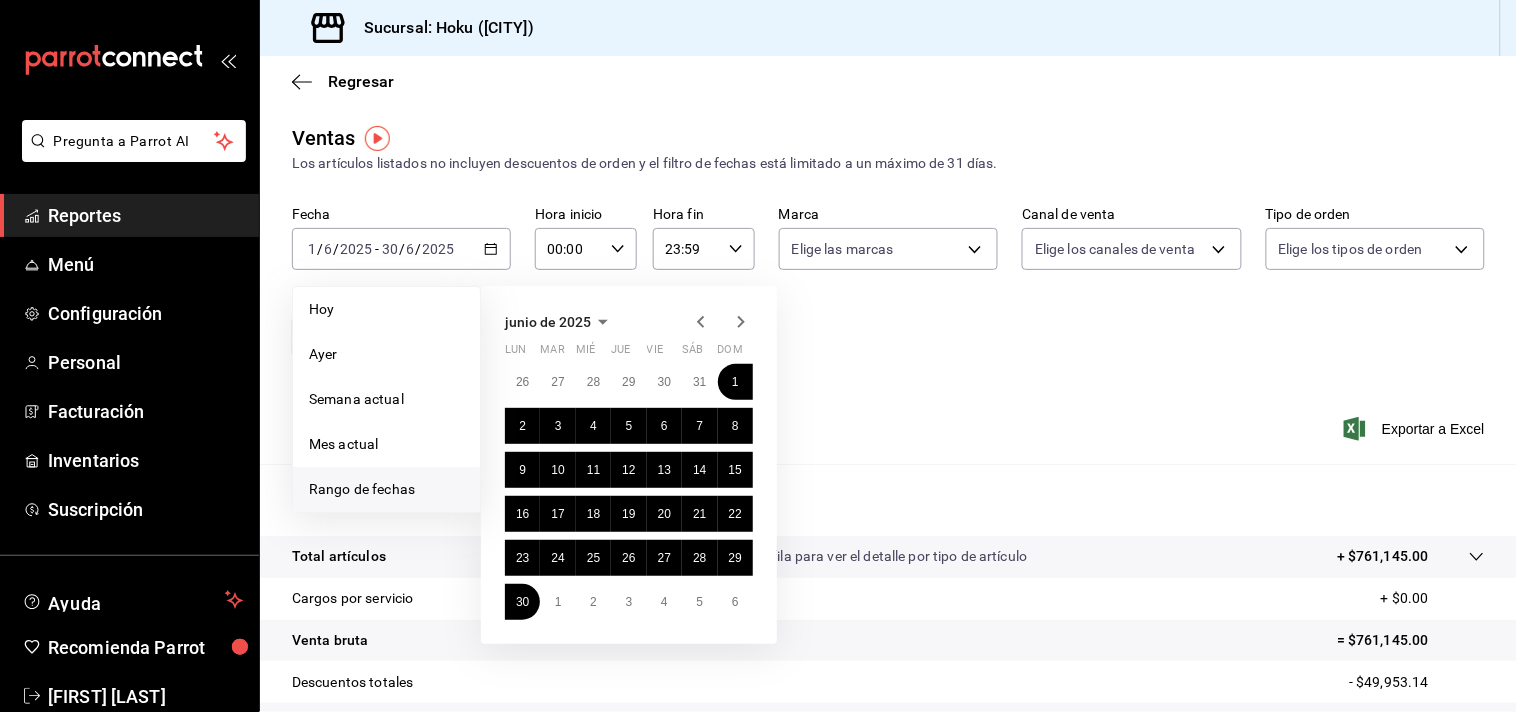 click 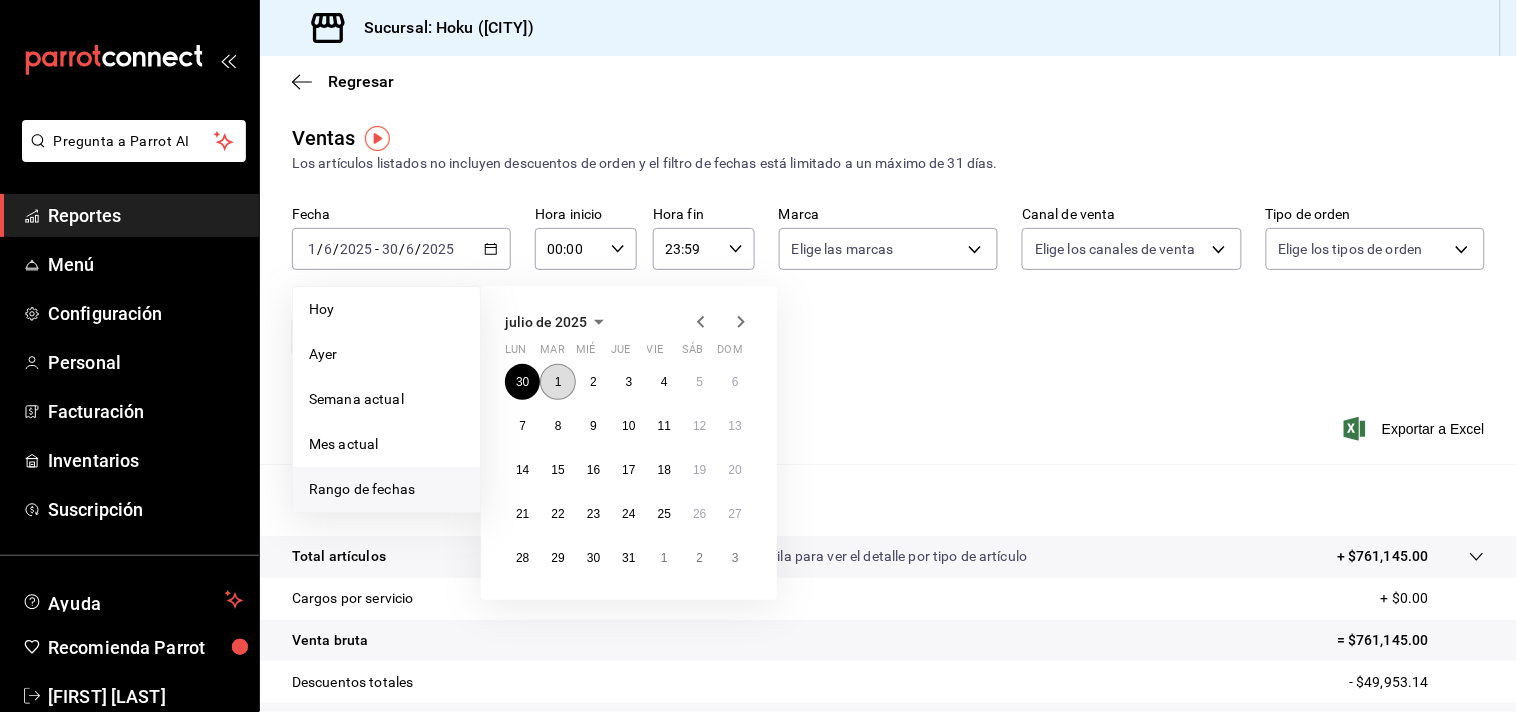 click on "1" at bounding box center (558, 382) 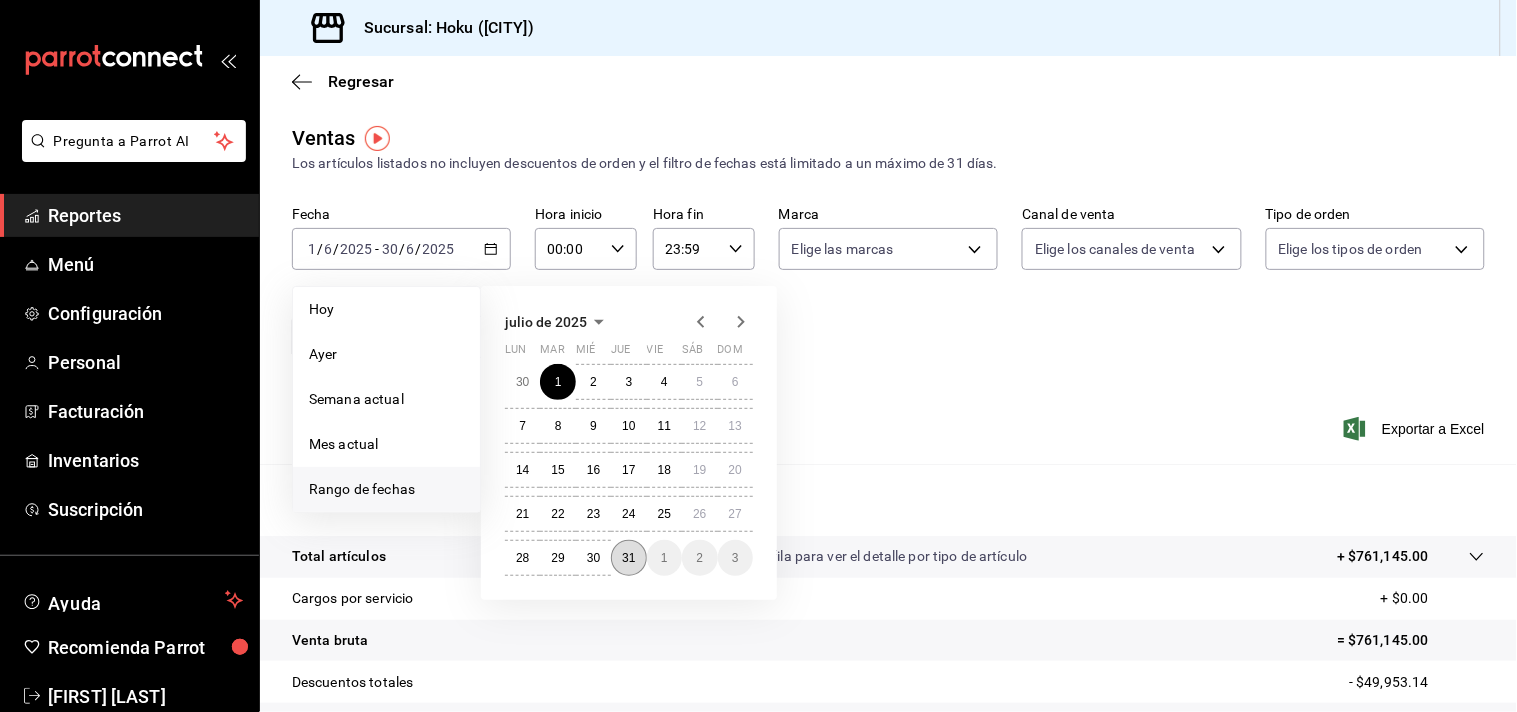 click on "31" at bounding box center [628, 558] 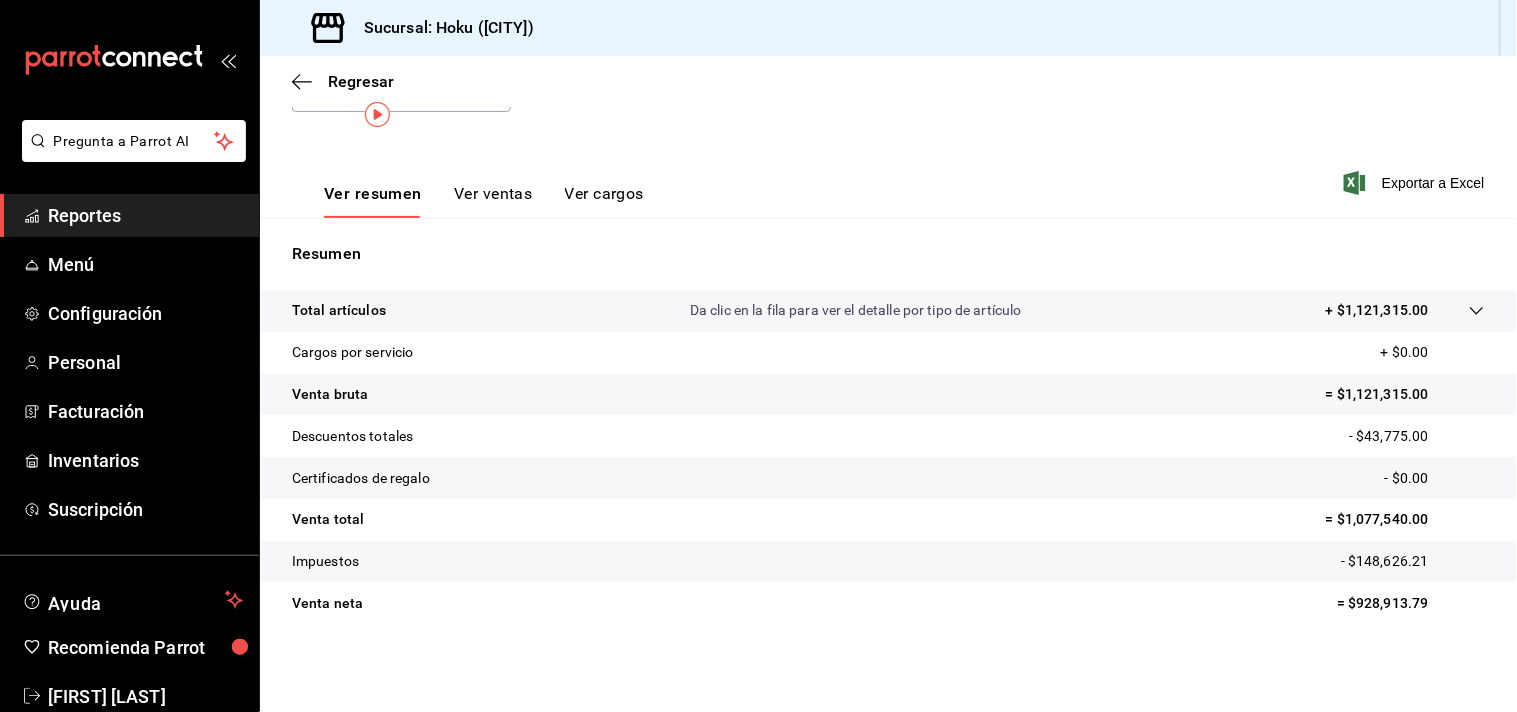scroll, scrollTop: 0, scrollLeft: 0, axis: both 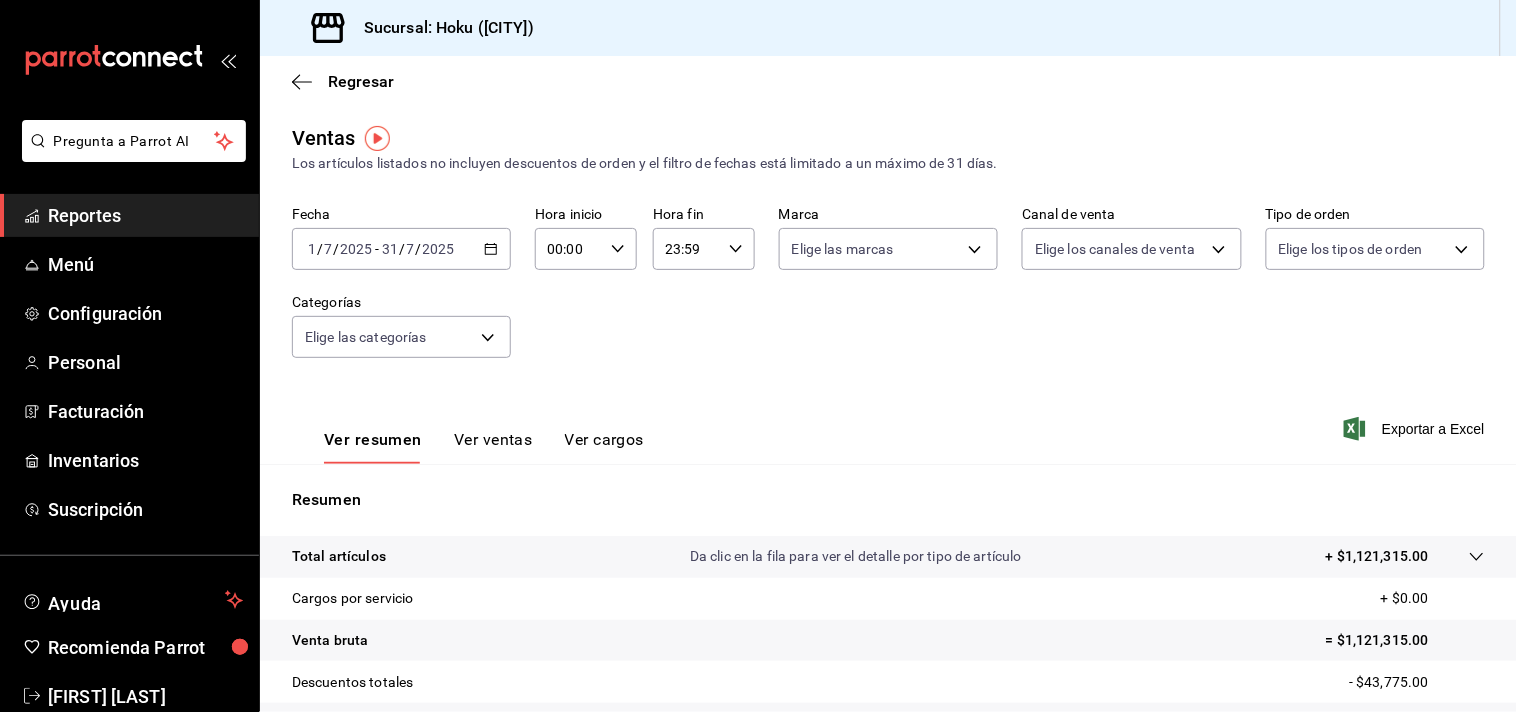 click on "2025-07-01 1 / 7 / 2025 - 2025-07-31 31 / 7 / 2025" at bounding box center (401, 249) 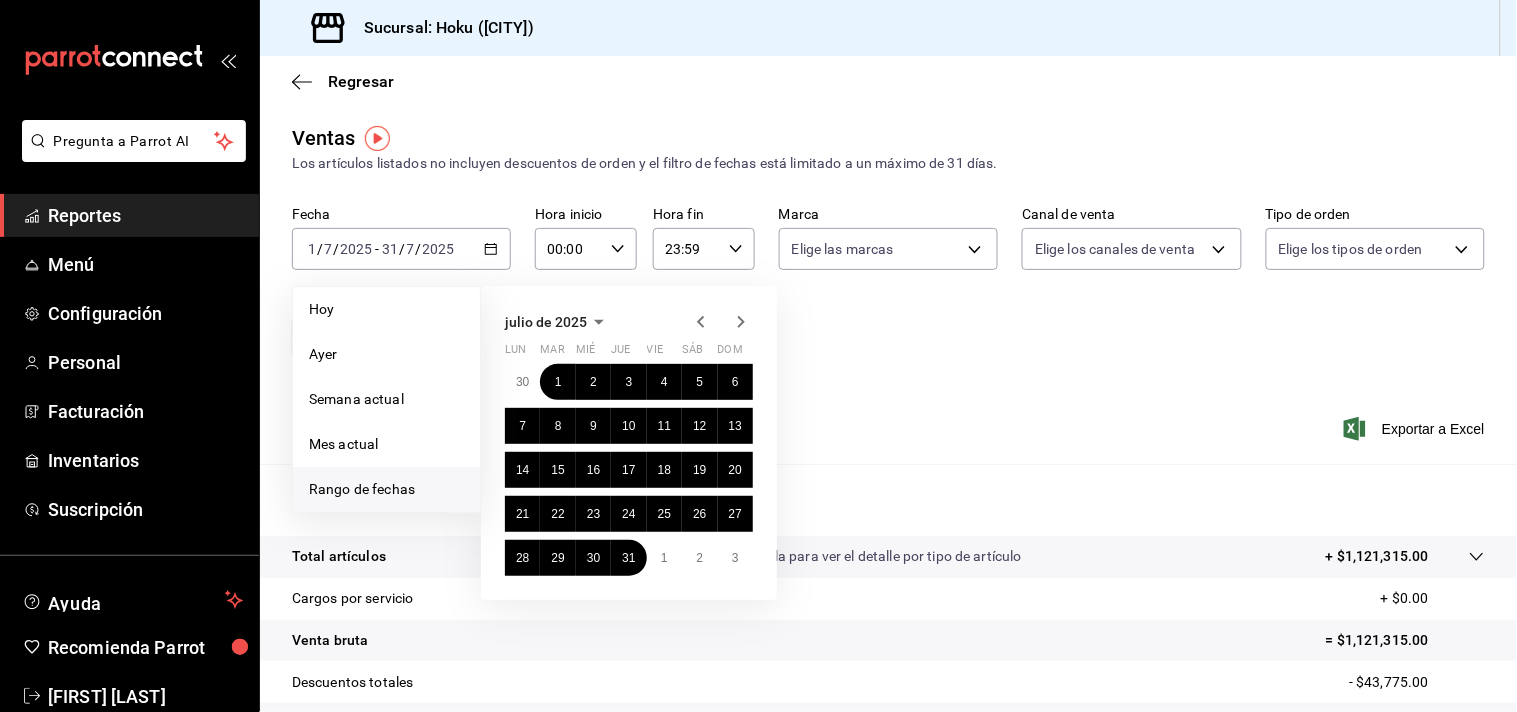 click 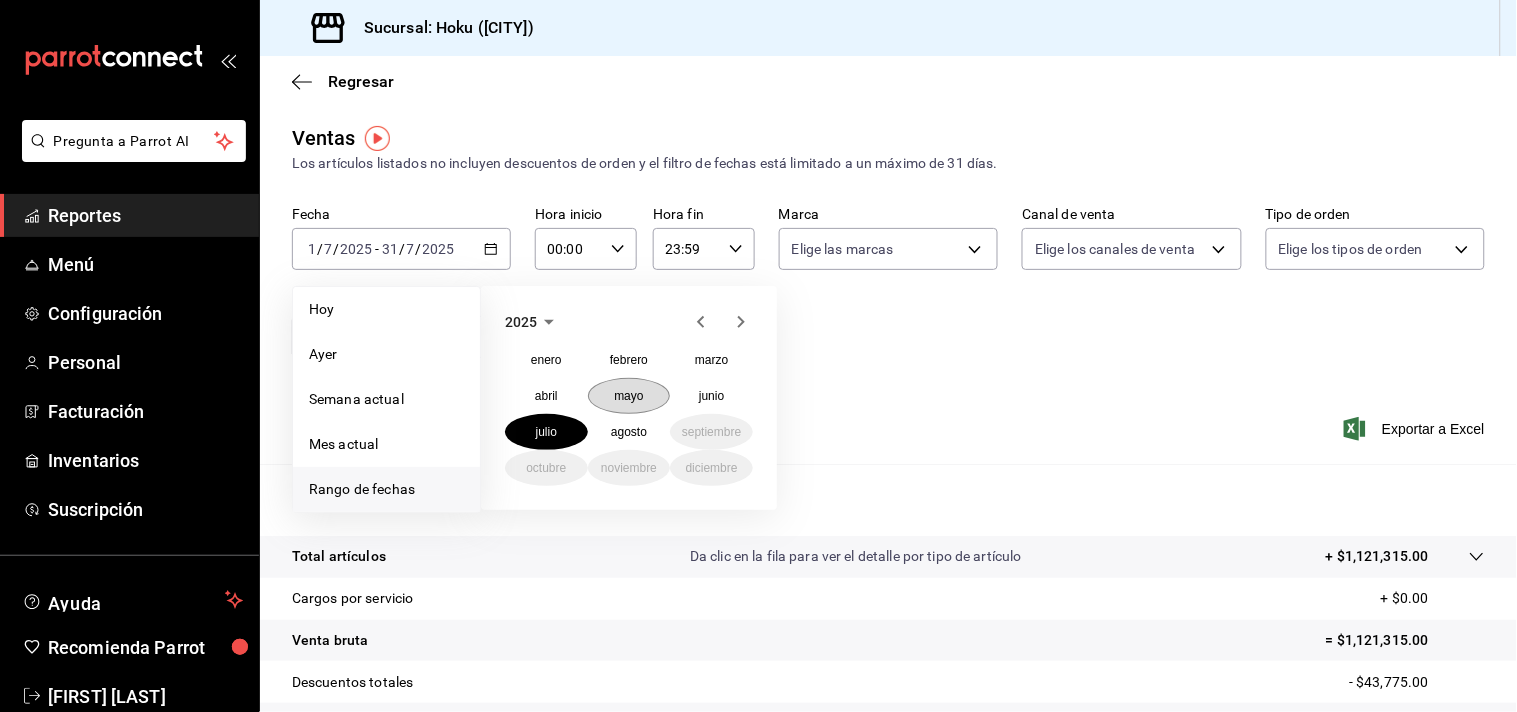 click on "mayo" at bounding box center (628, 396) 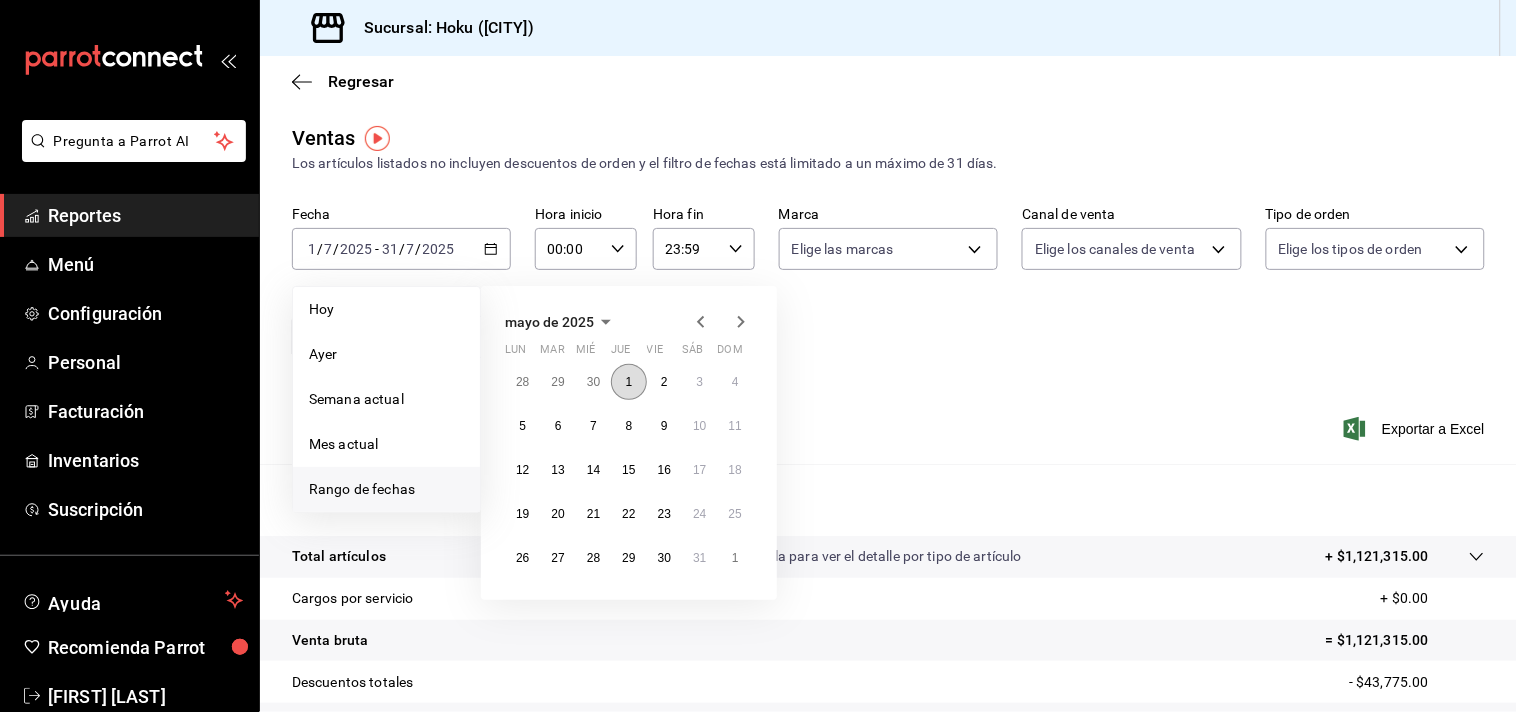 click on "1" at bounding box center [628, 382] 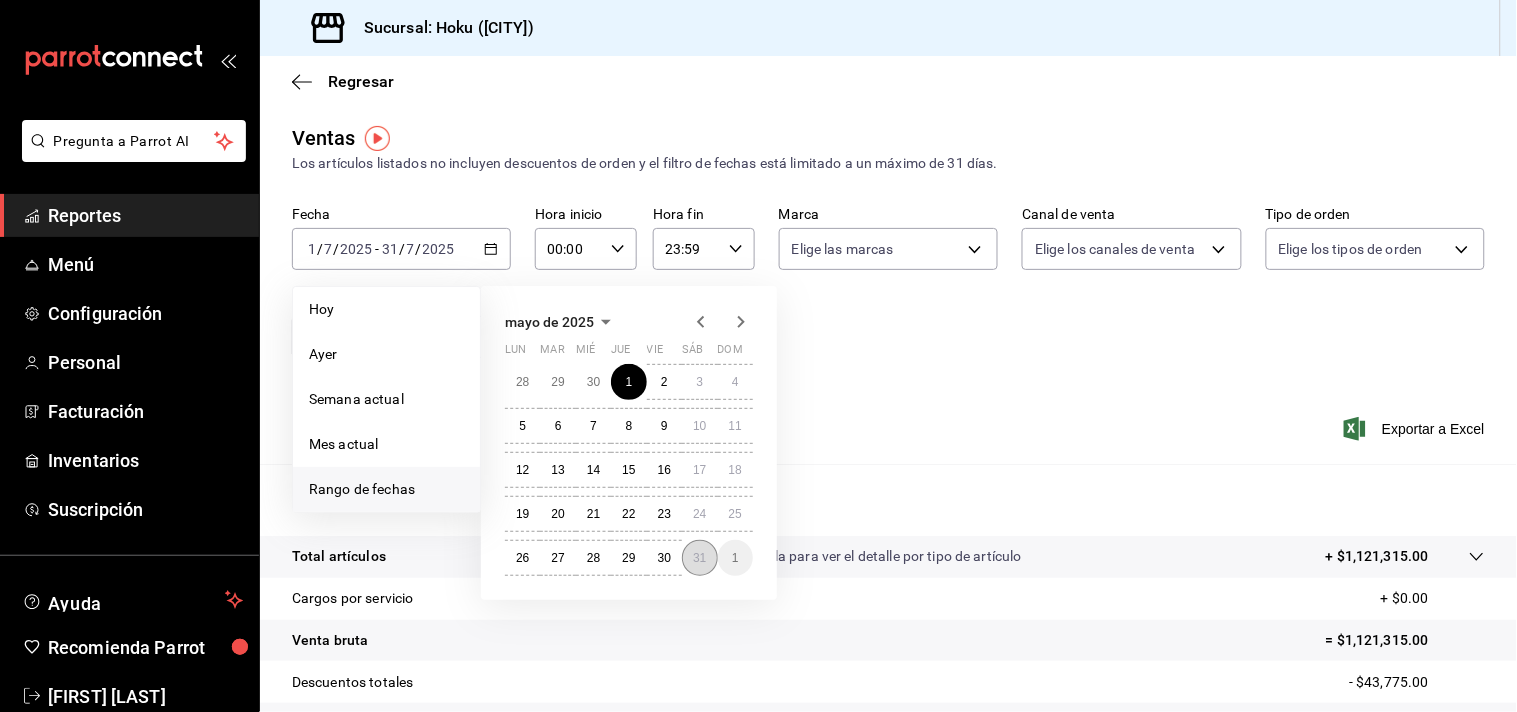 click on "31" at bounding box center (699, 558) 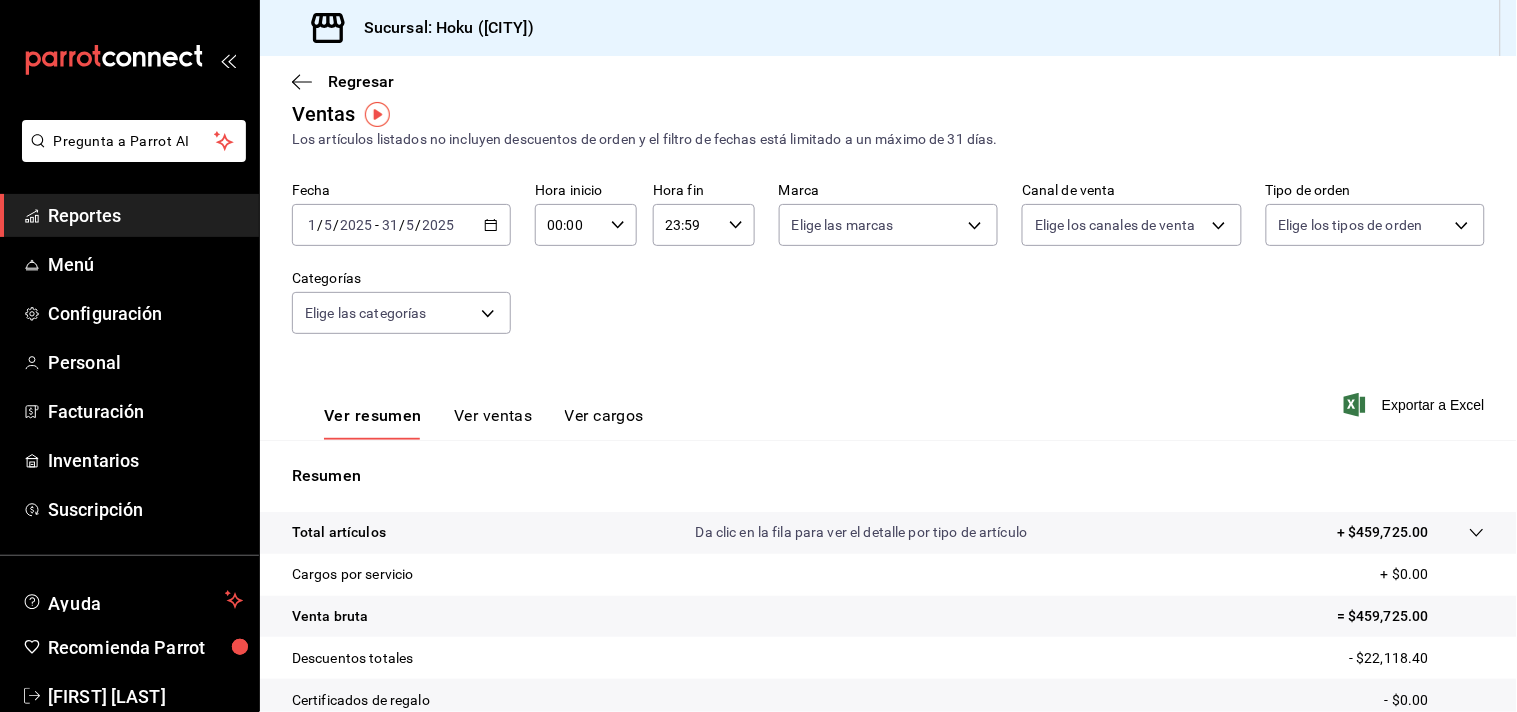 scroll, scrollTop: 0, scrollLeft: 0, axis: both 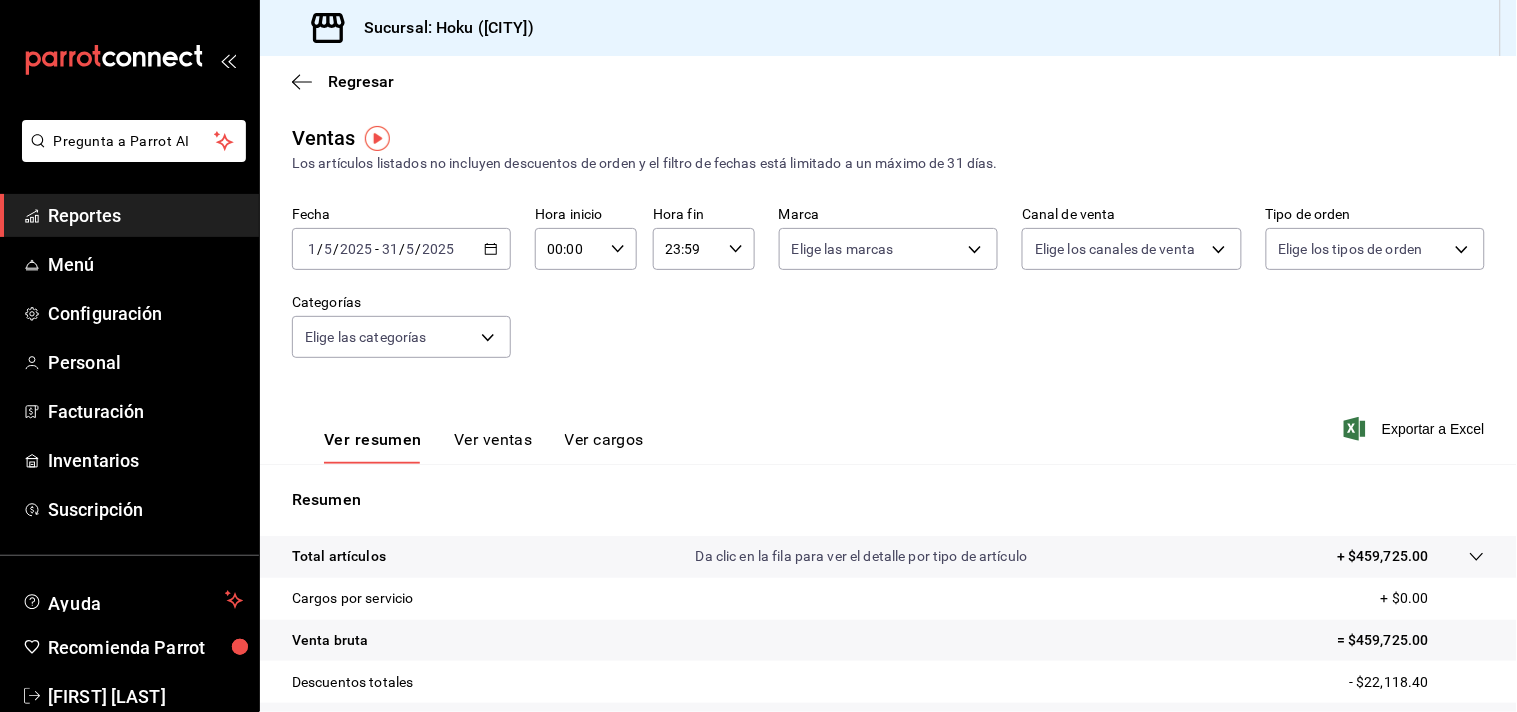 click on "2025-05-01 1 / 5 / 2025 - 2025-05-31 31 / 5 / 2025" at bounding box center (401, 249) 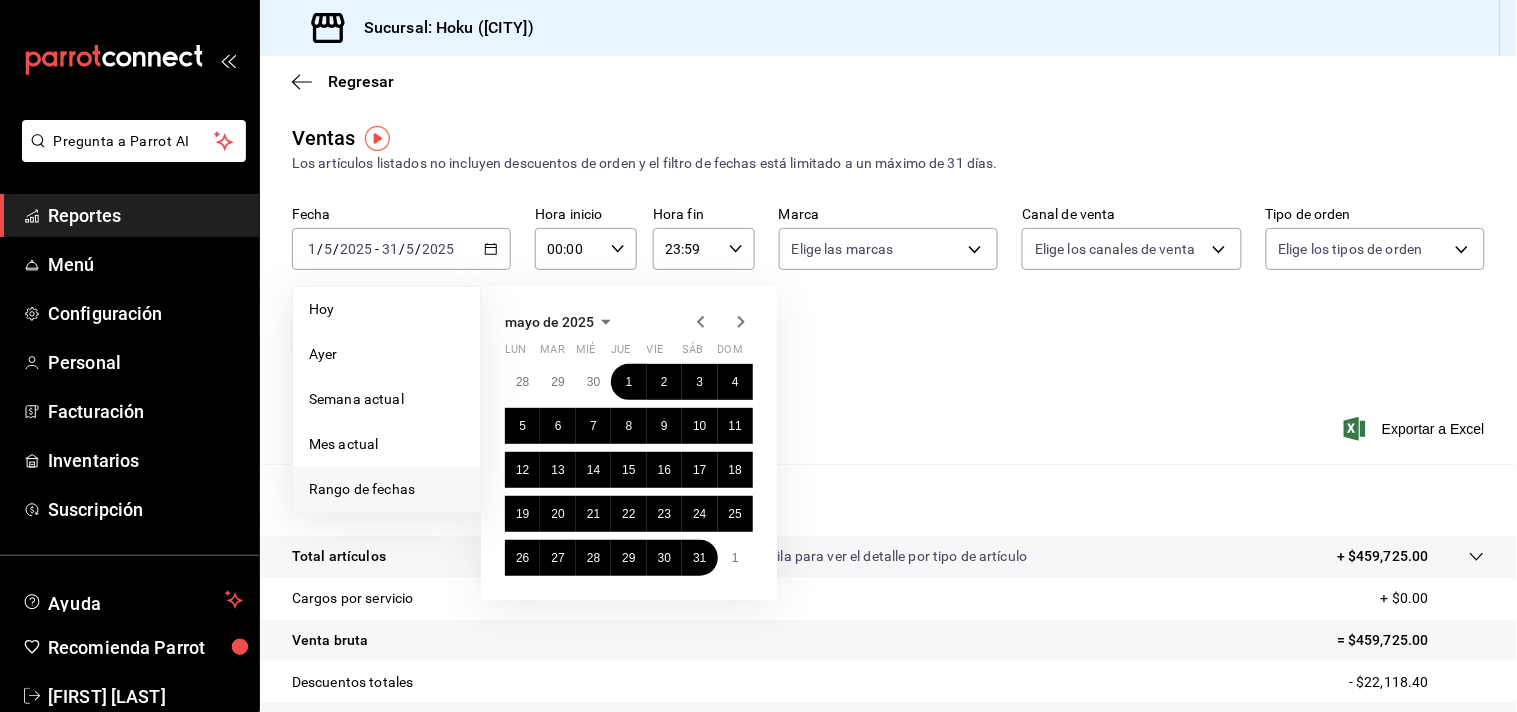 click 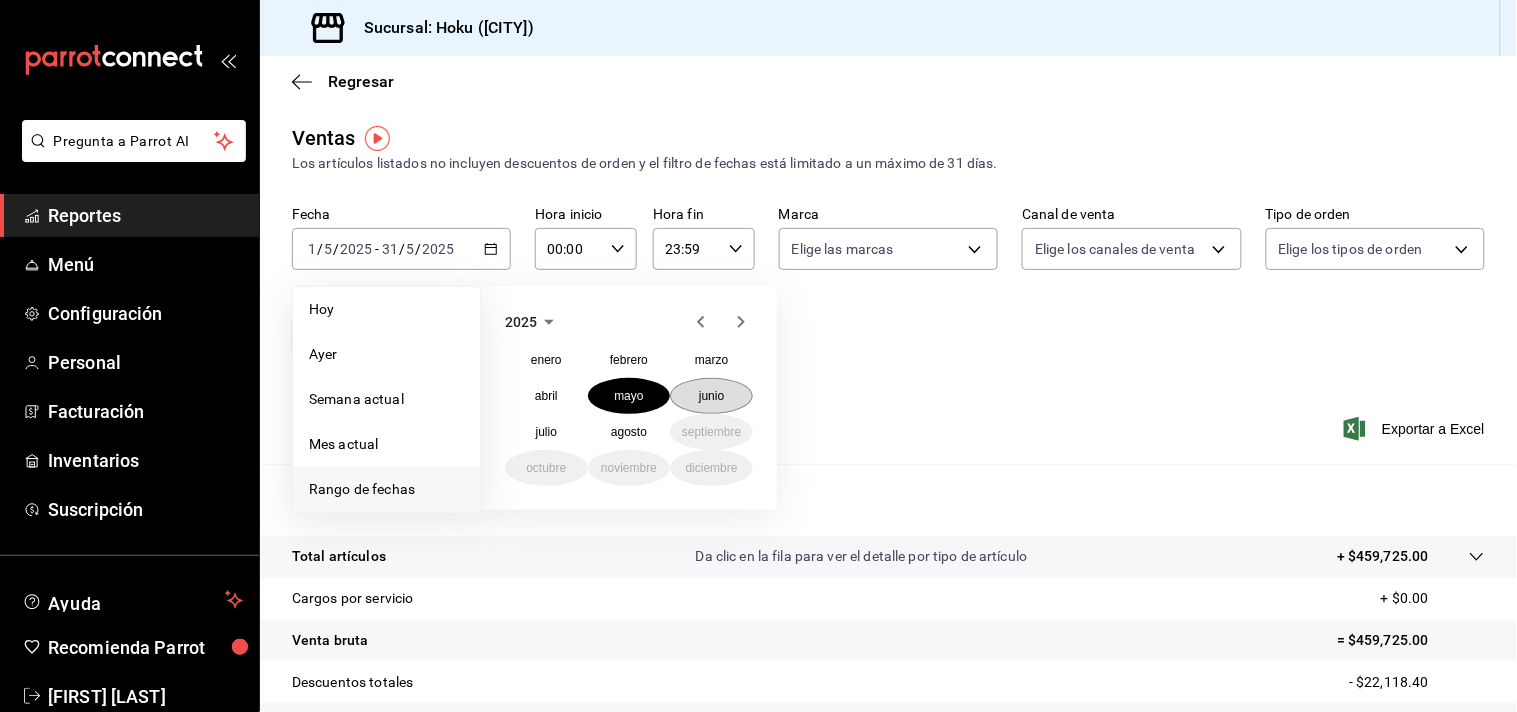 click on "junio" at bounding box center (711, 396) 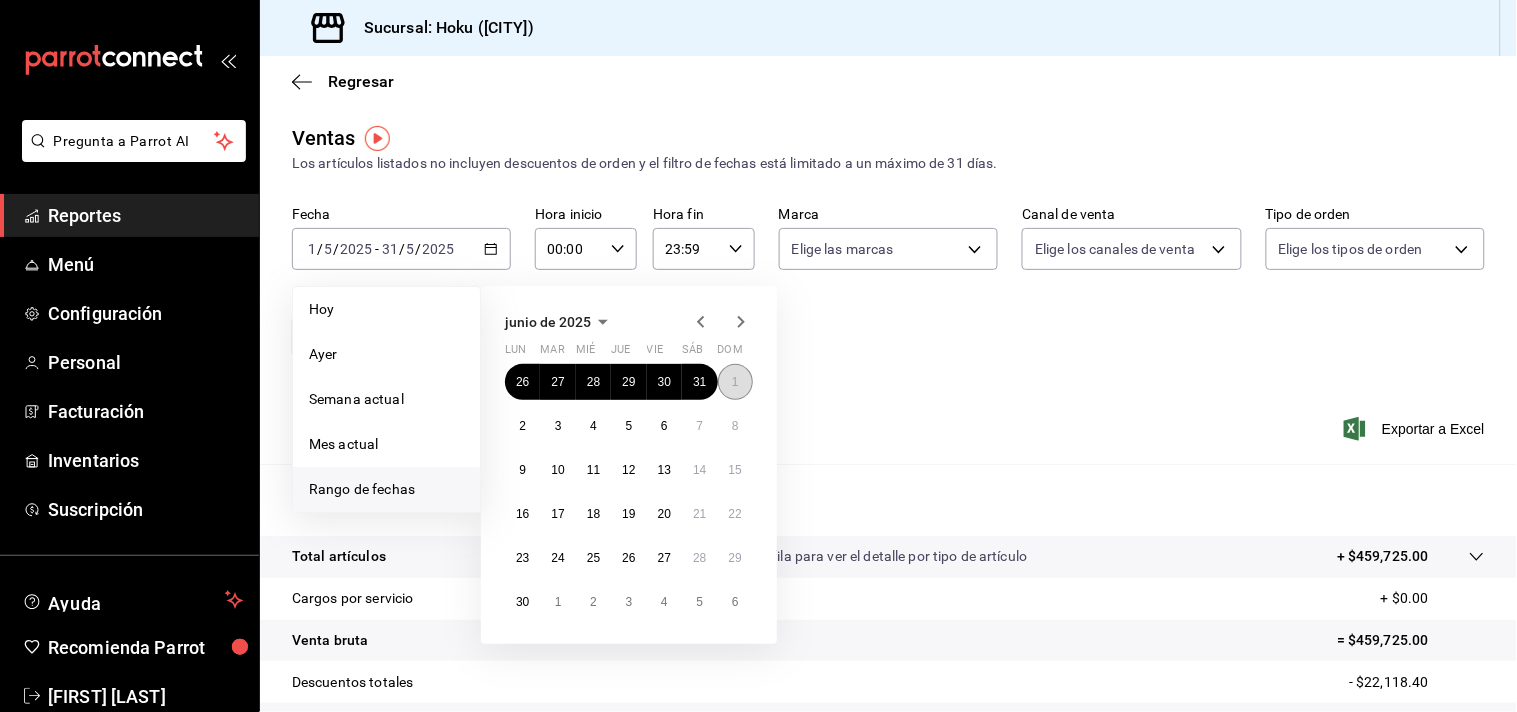 click on "1" at bounding box center [735, 382] 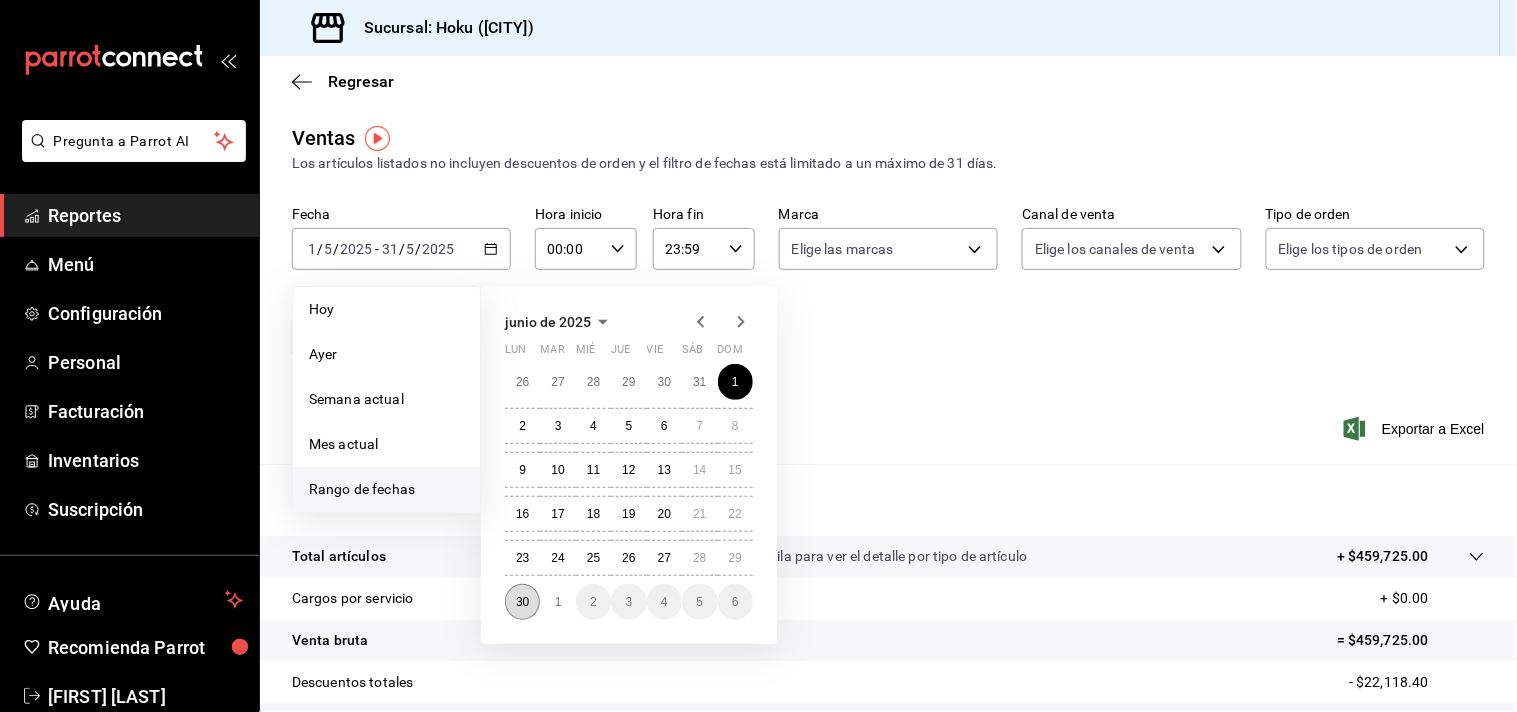 click on "30" at bounding box center [522, 602] 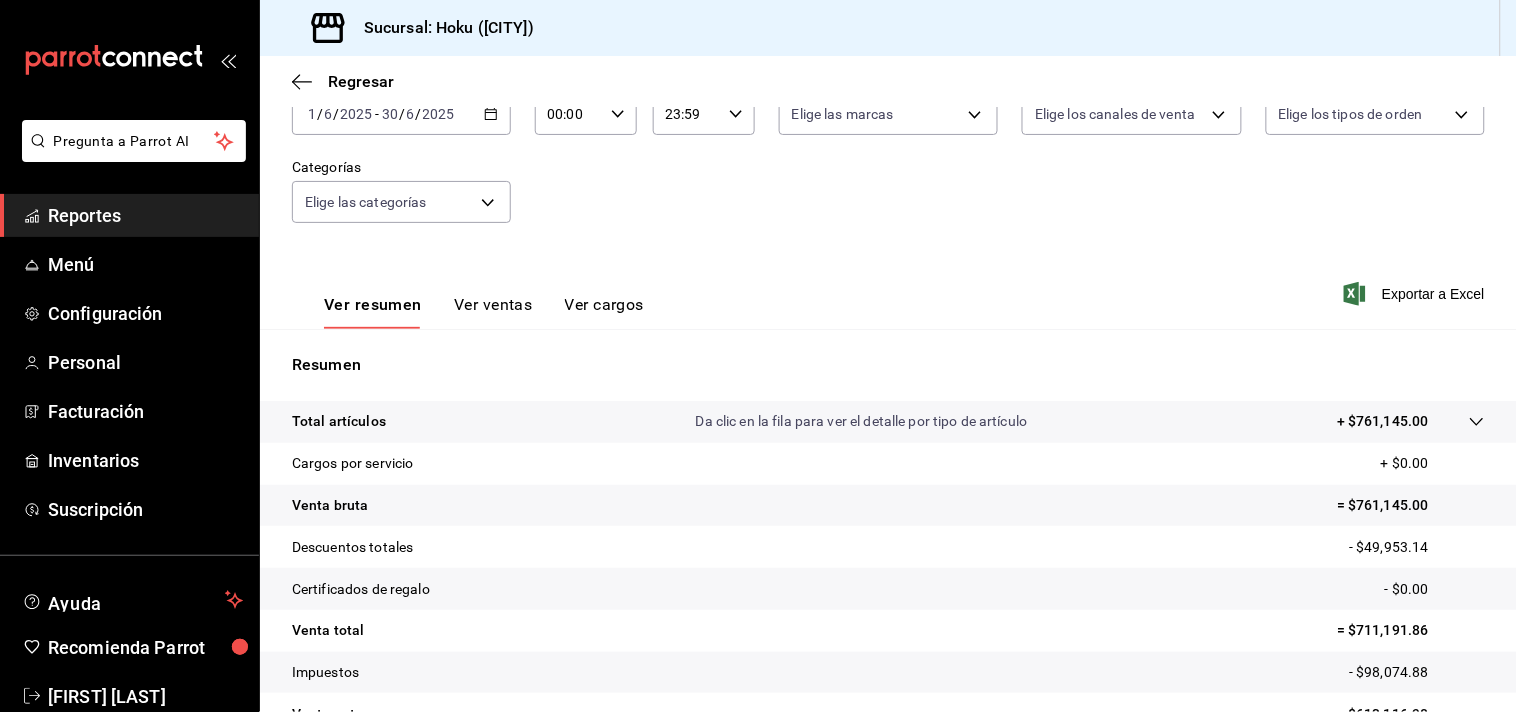 scroll, scrollTop: 0, scrollLeft: 0, axis: both 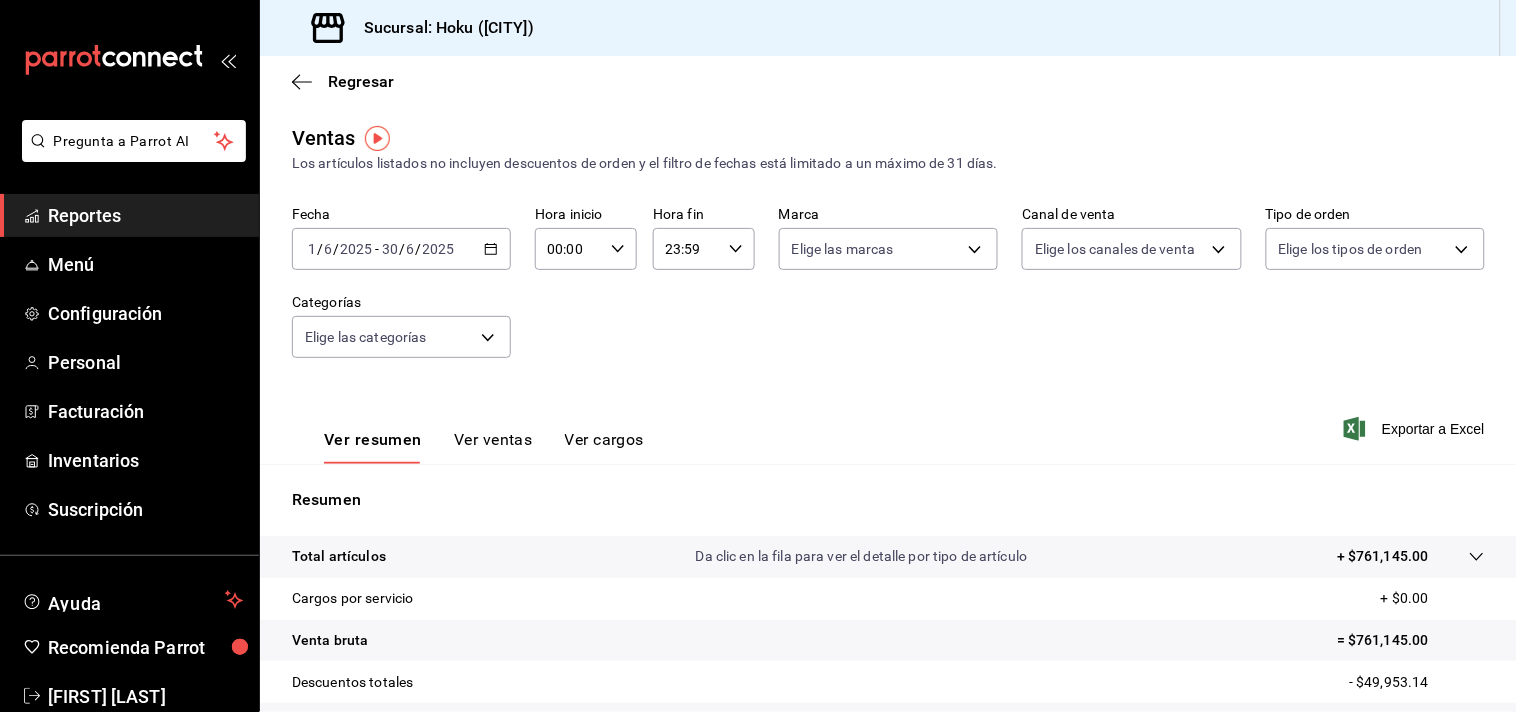click 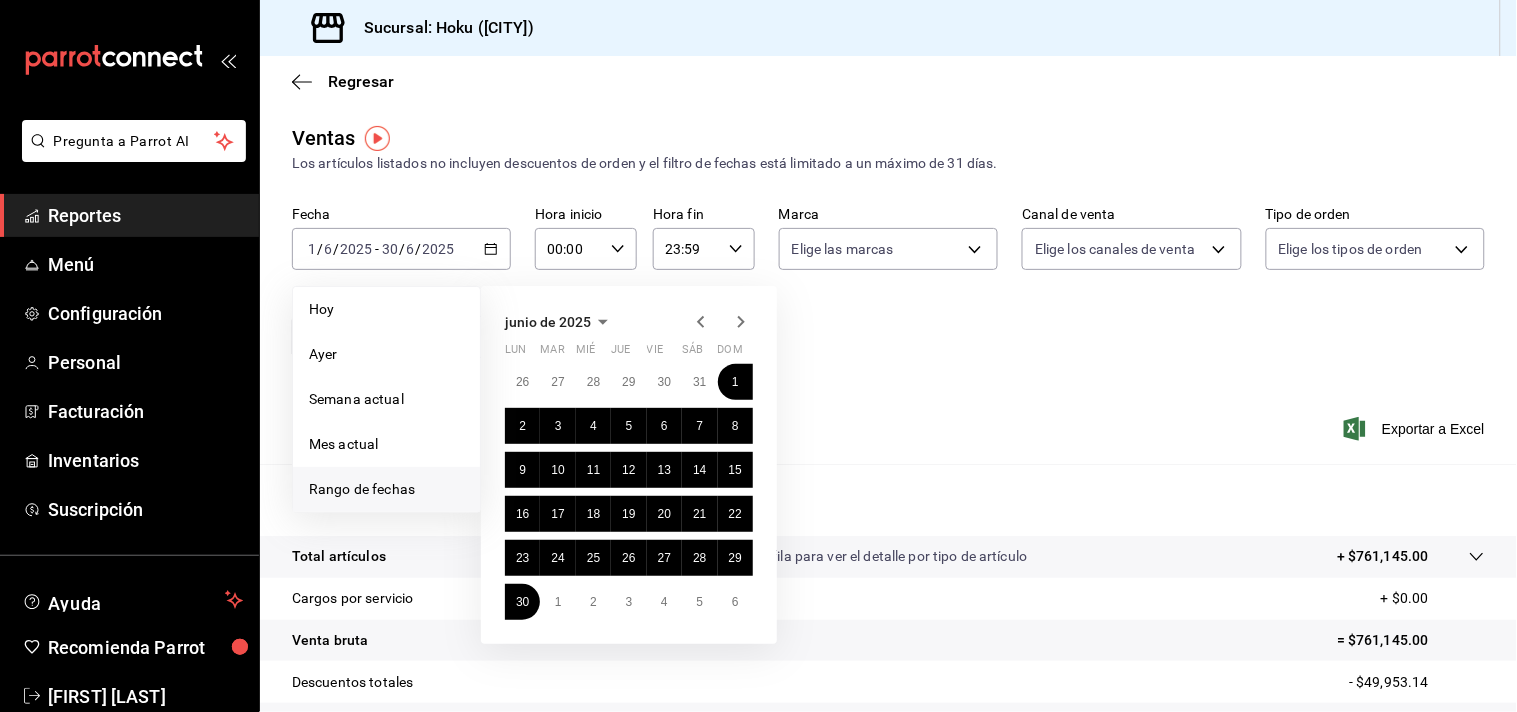 click 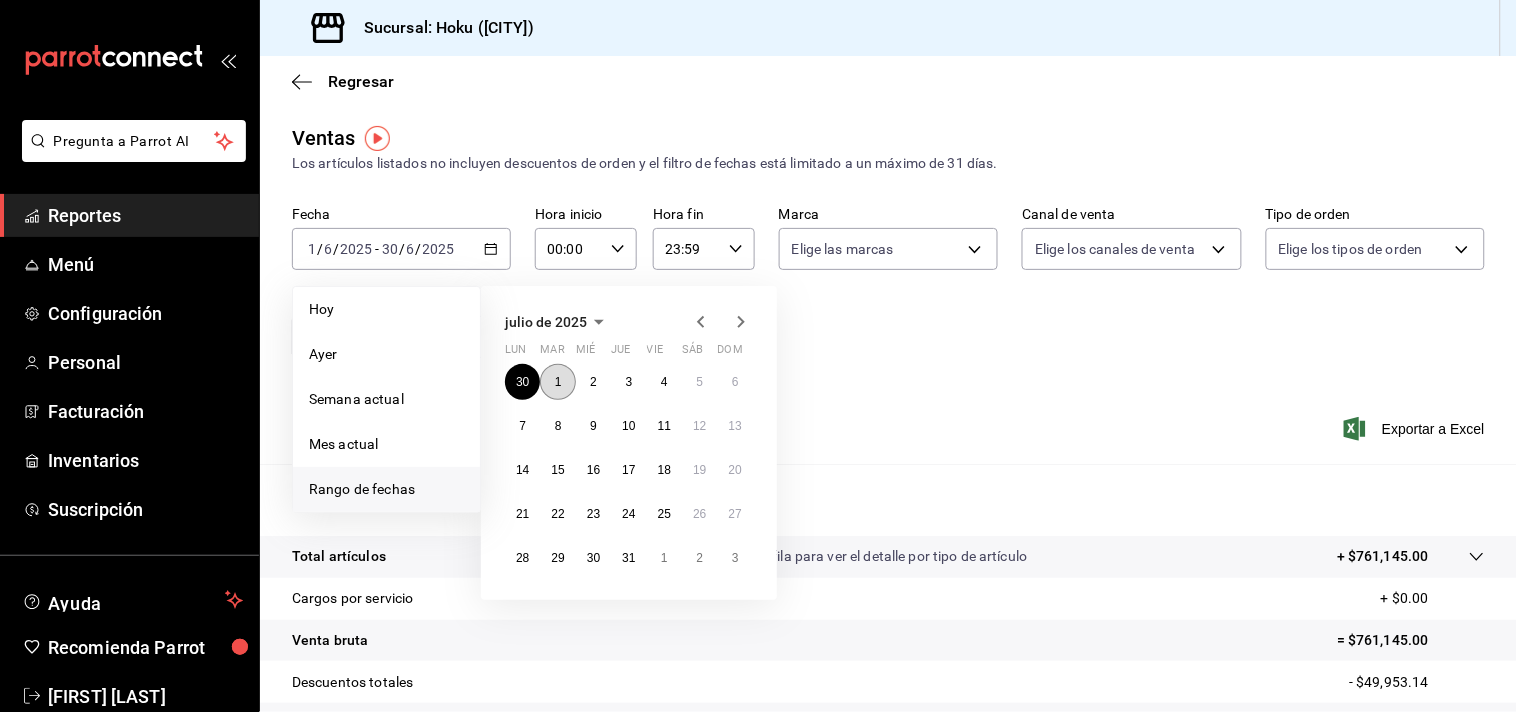 click on "1" at bounding box center [558, 382] 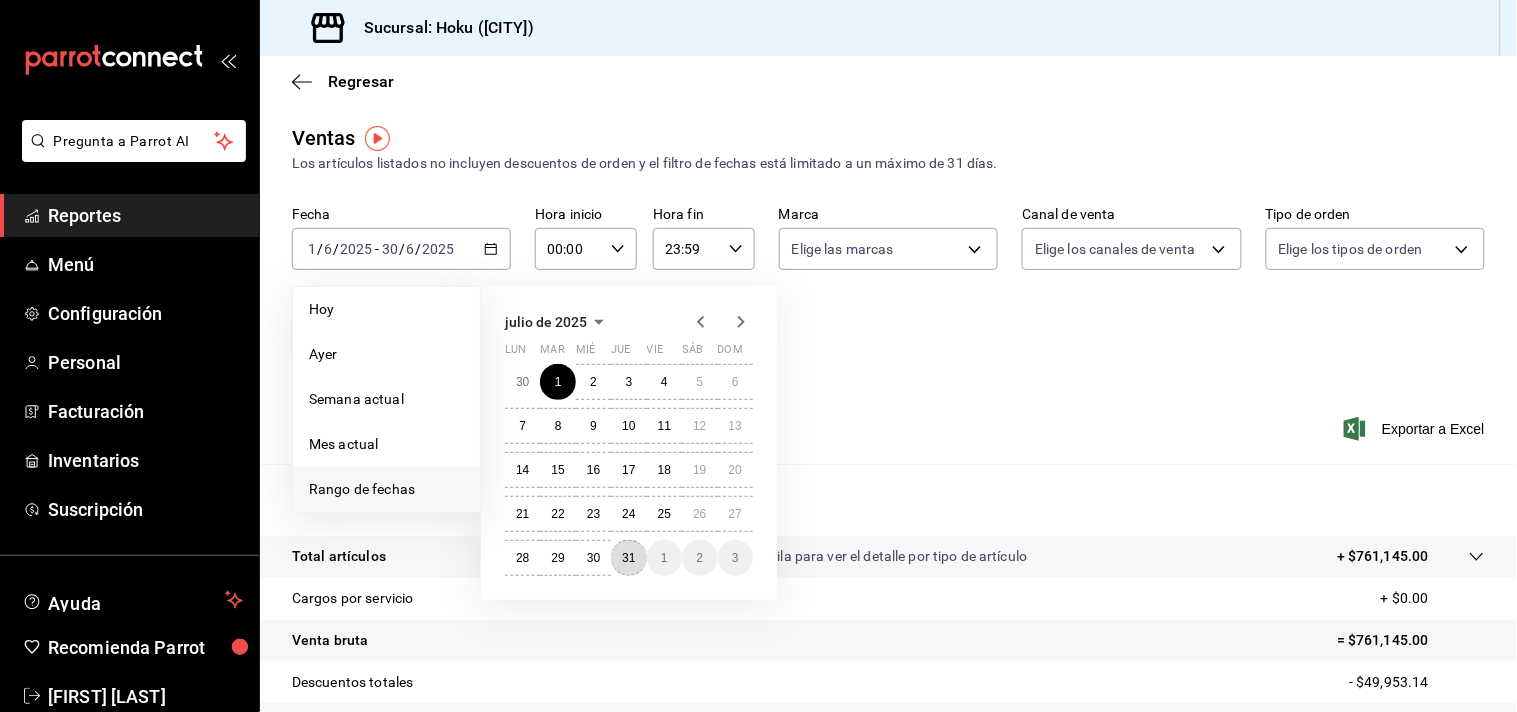 click on "31" at bounding box center [628, 558] 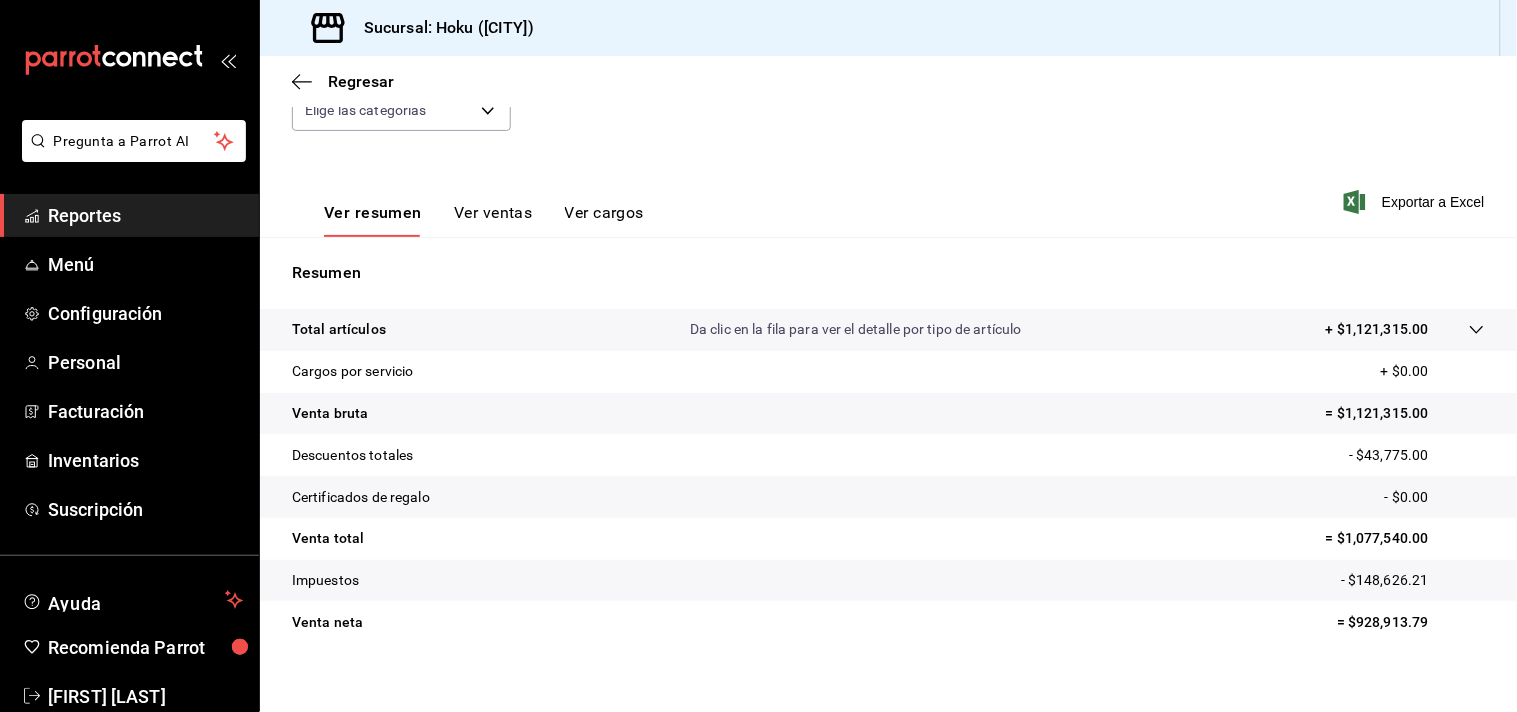 scroll, scrollTop: 246, scrollLeft: 0, axis: vertical 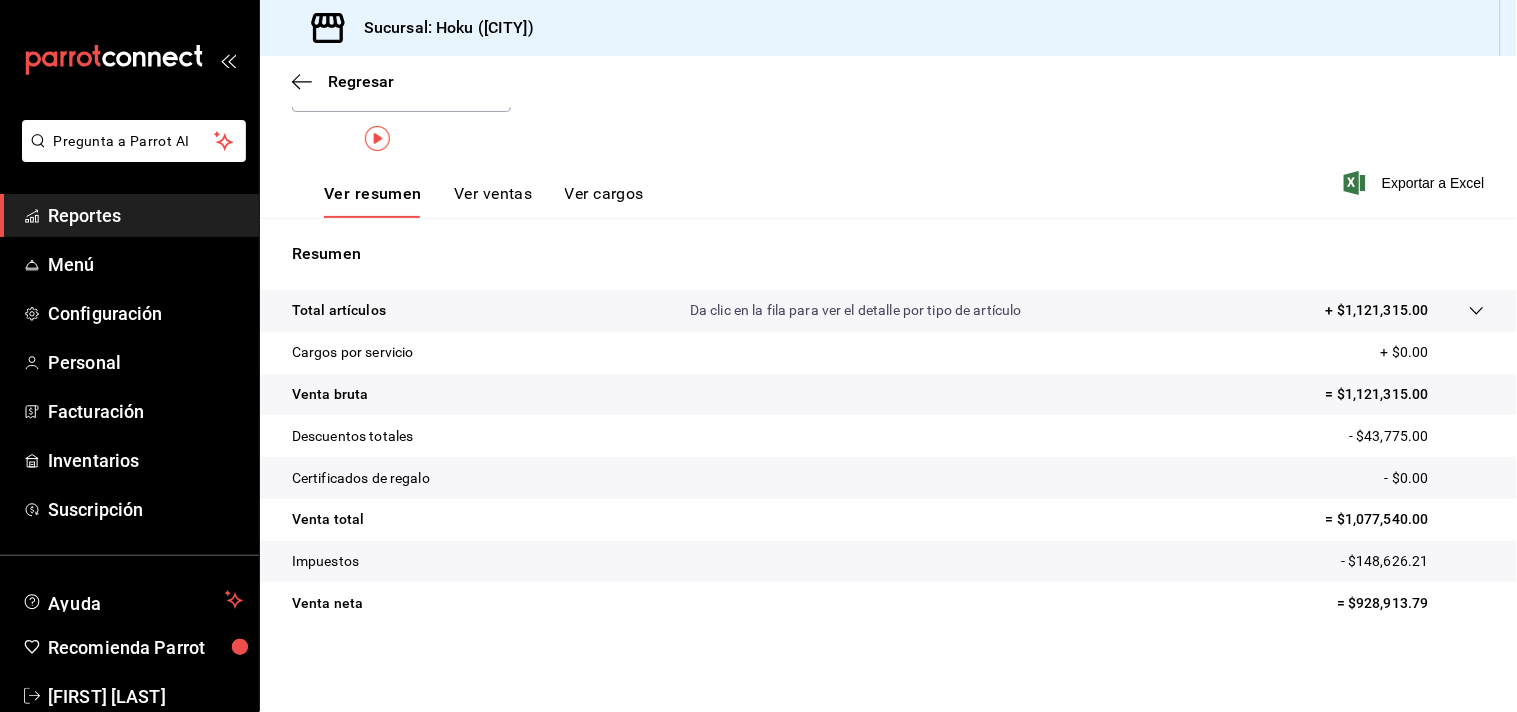 click on "2025-07-01 1 / 7 / 2025 - 2025-07-31 31 / 7 / 2025" at bounding box center (401, 3) 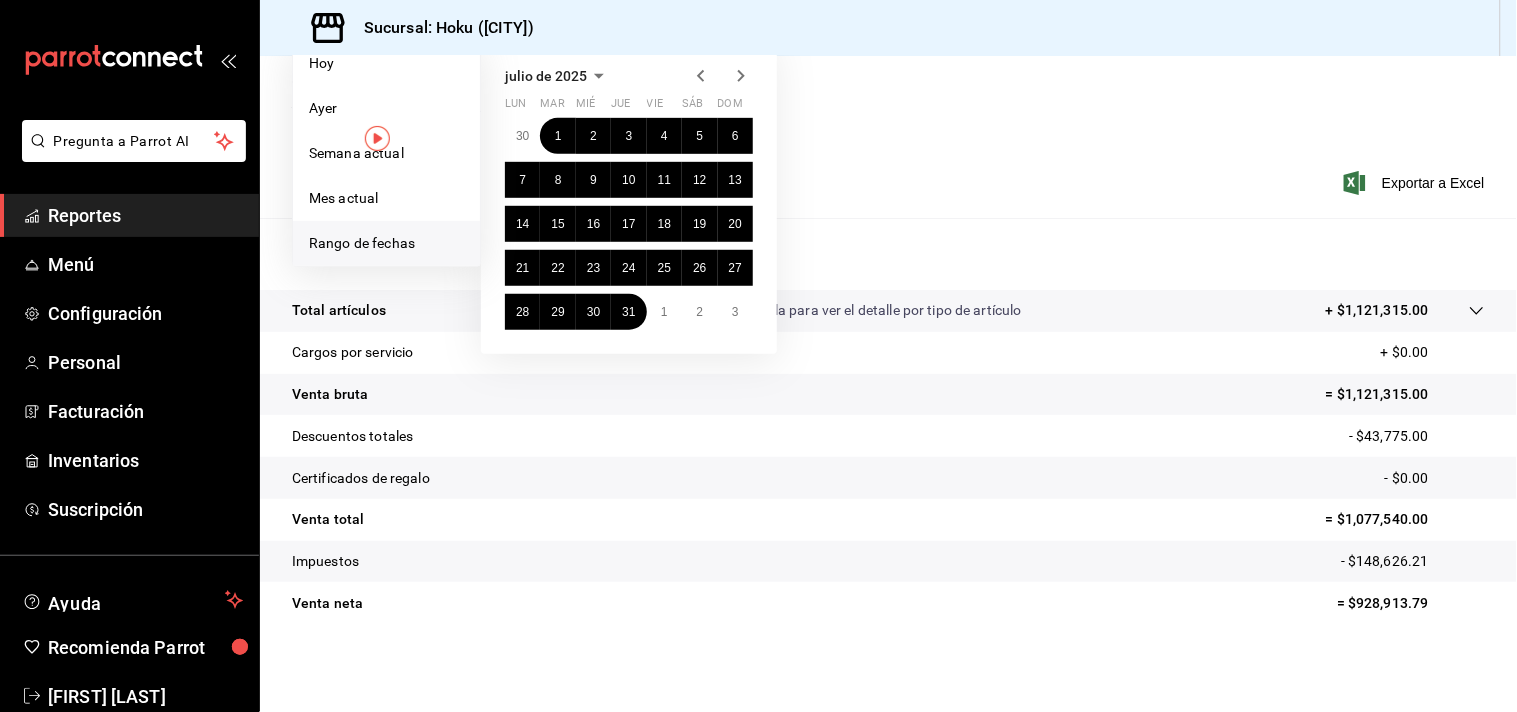 scroll, scrollTop: 0, scrollLeft: 0, axis: both 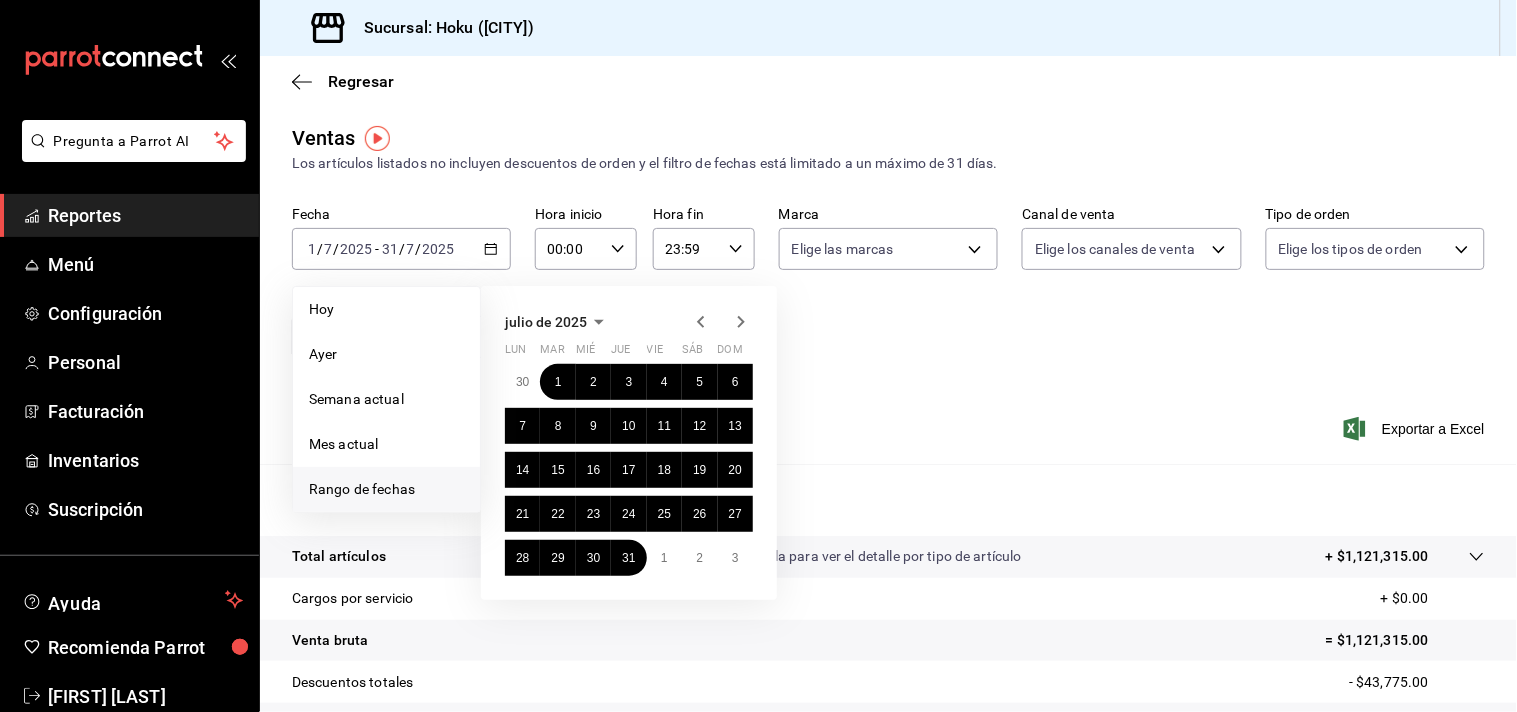 click 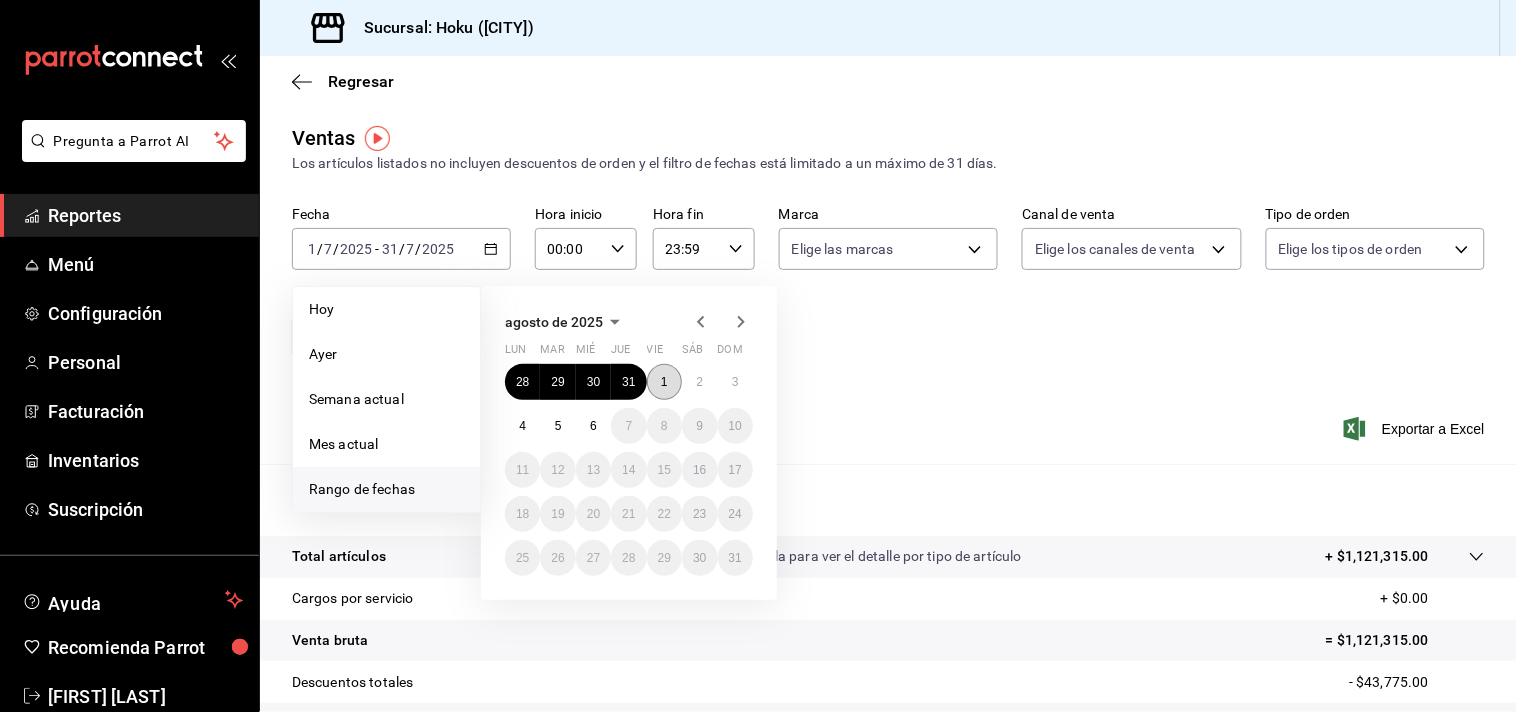 click on "1" at bounding box center [664, 382] 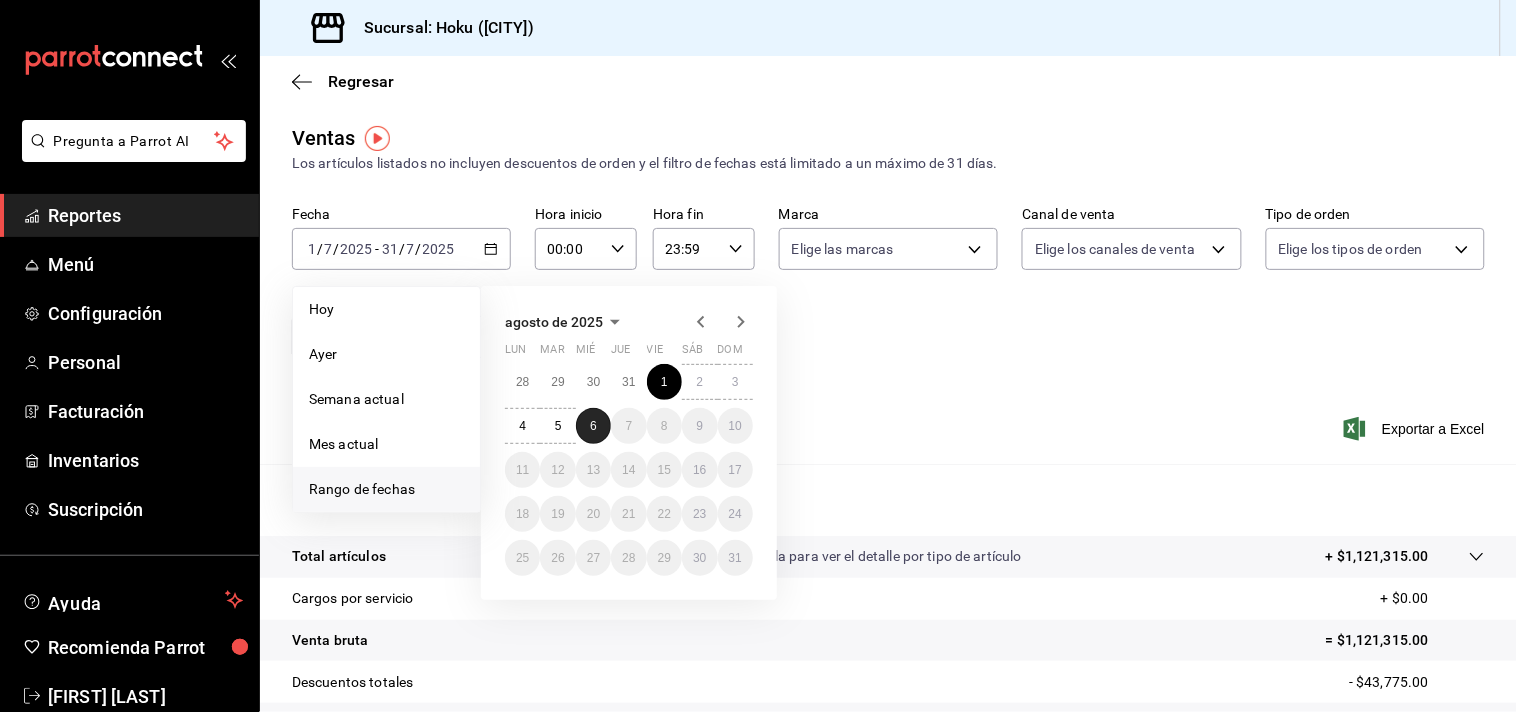 click on "6" at bounding box center (593, 426) 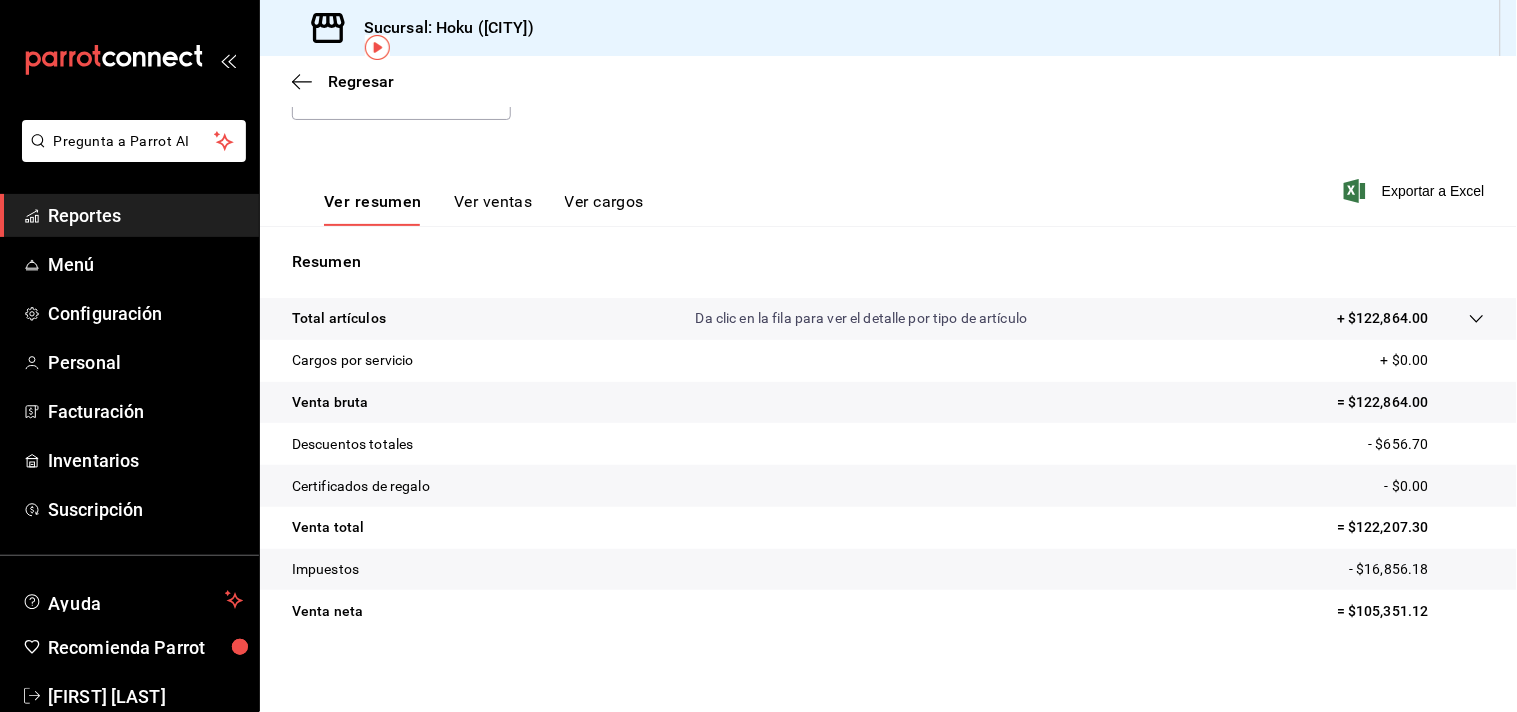 scroll, scrollTop: 246, scrollLeft: 0, axis: vertical 